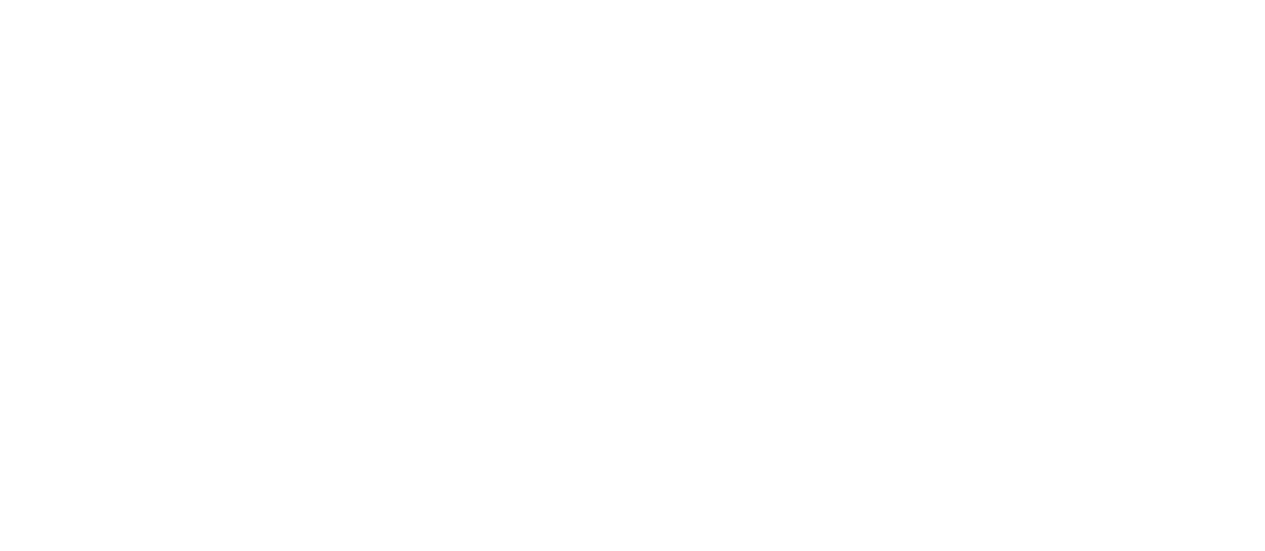 scroll, scrollTop: 0, scrollLeft: 0, axis: both 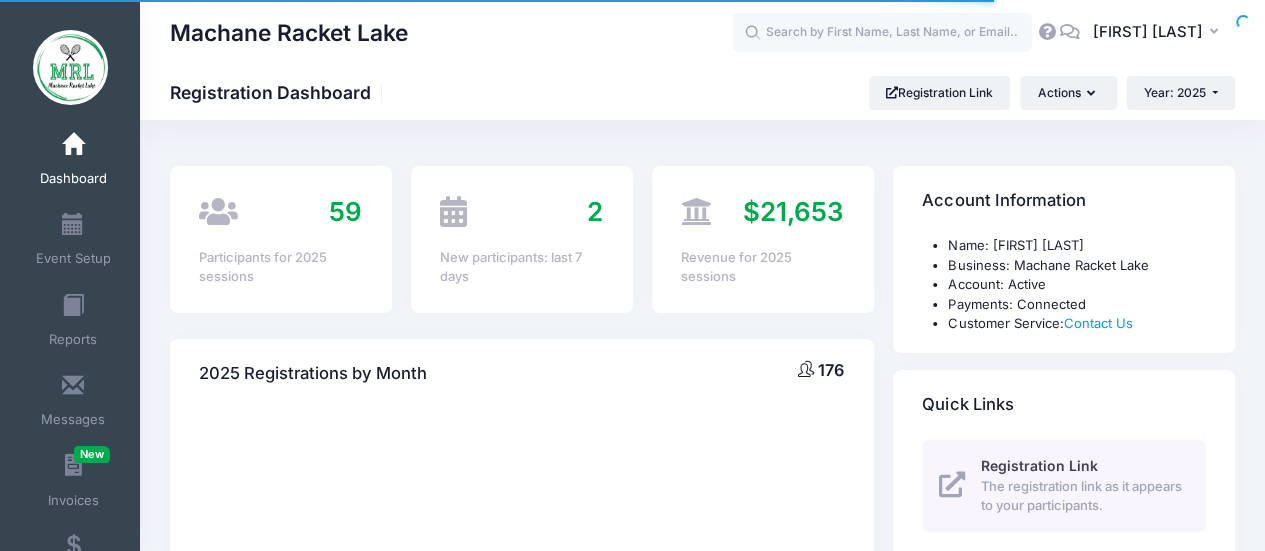 select 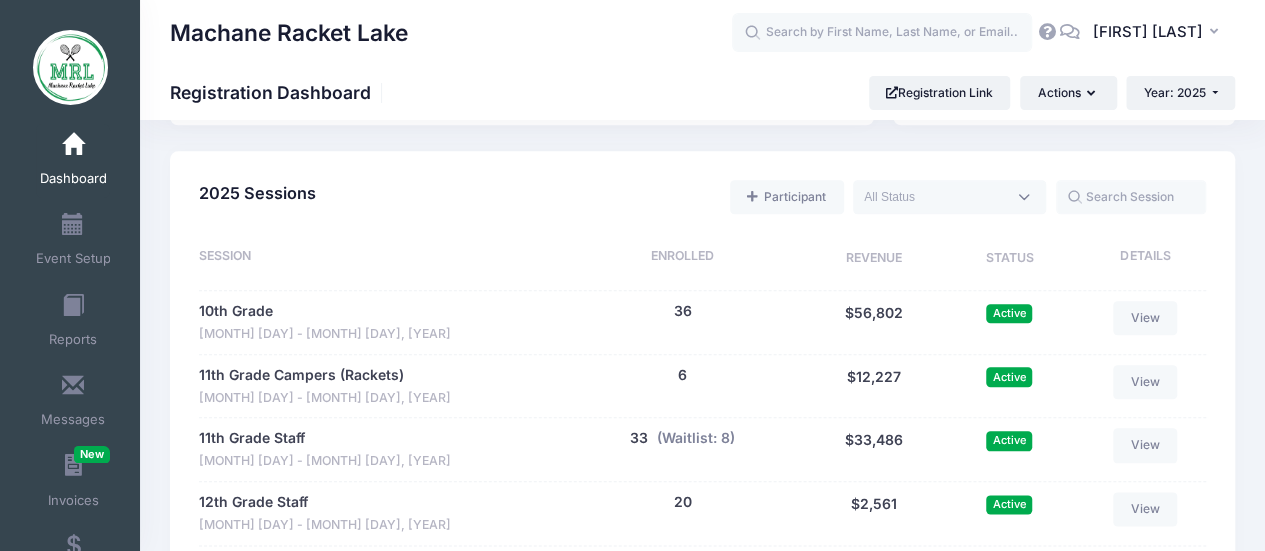 scroll, scrollTop: 939, scrollLeft: 0, axis: vertical 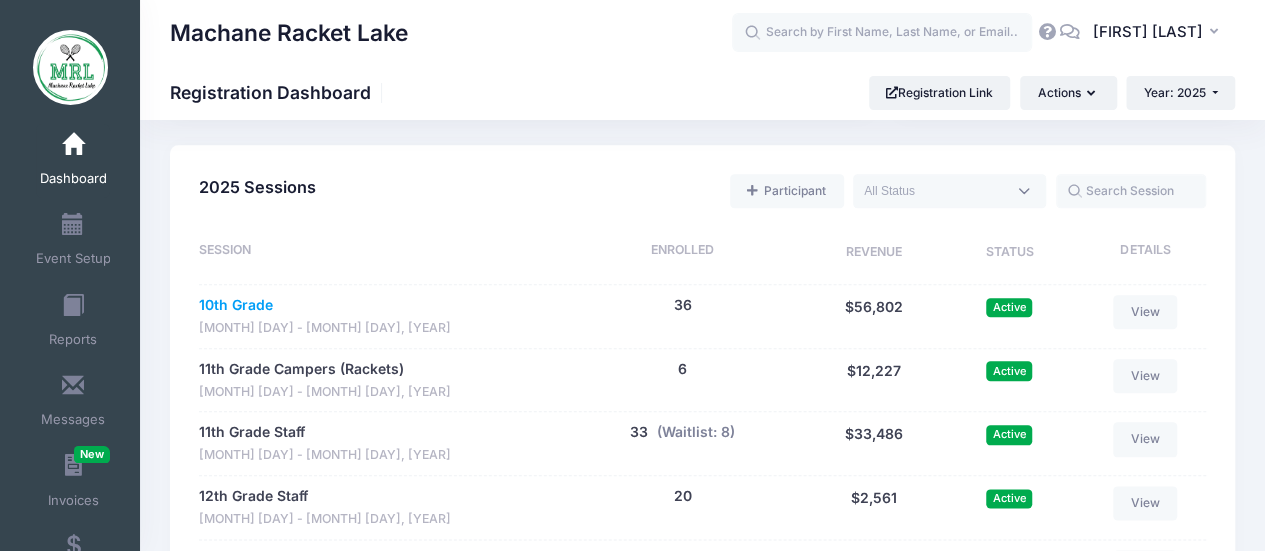 click on "10th Grade" at bounding box center (236, 305) 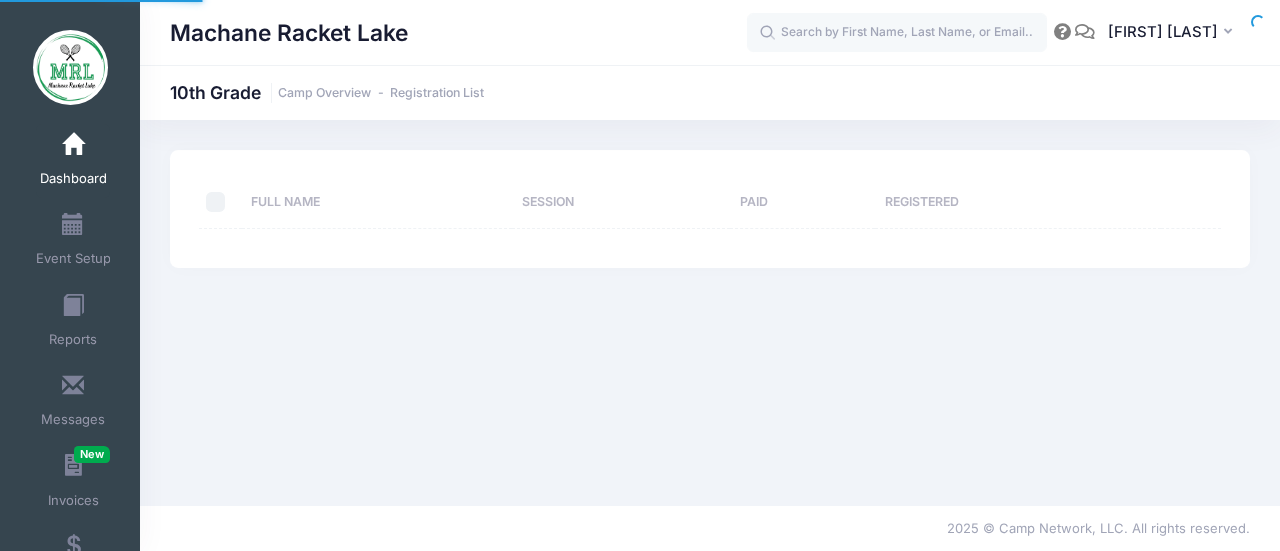scroll, scrollTop: 0, scrollLeft: 0, axis: both 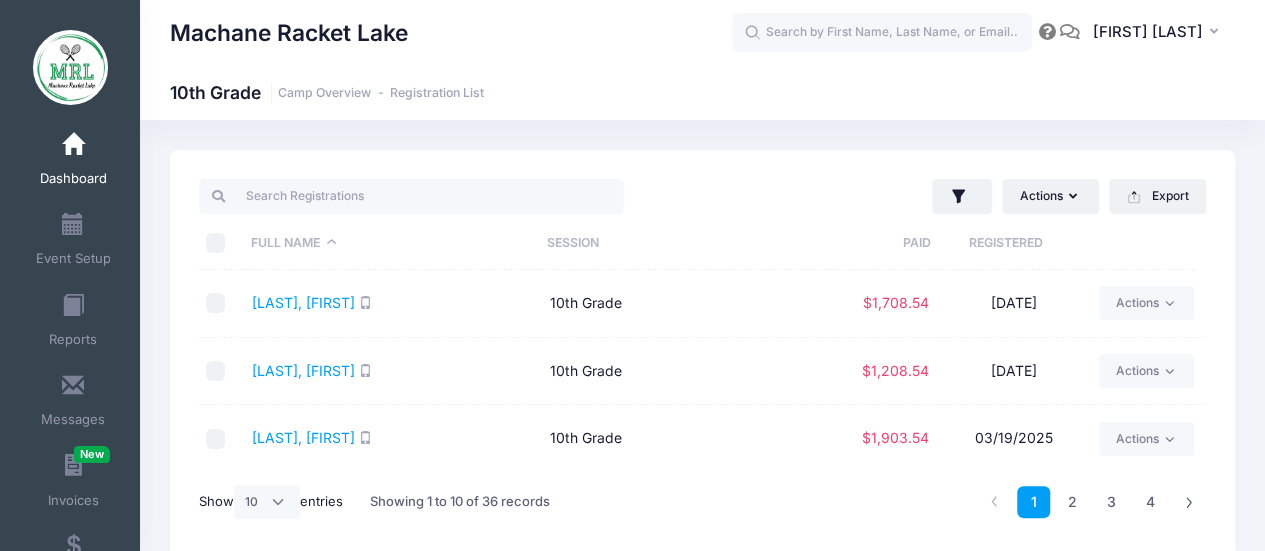 click on "Paid" at bounding box center (881, 243) 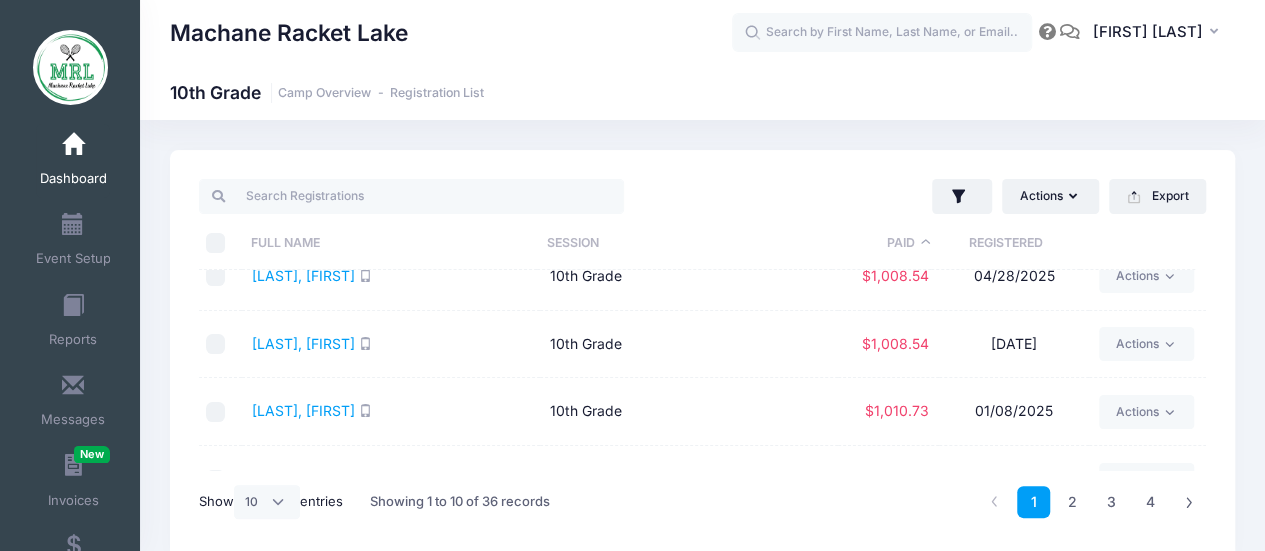 scroll, scrollTop: 472, scrollLeft: 0, axis: vertical 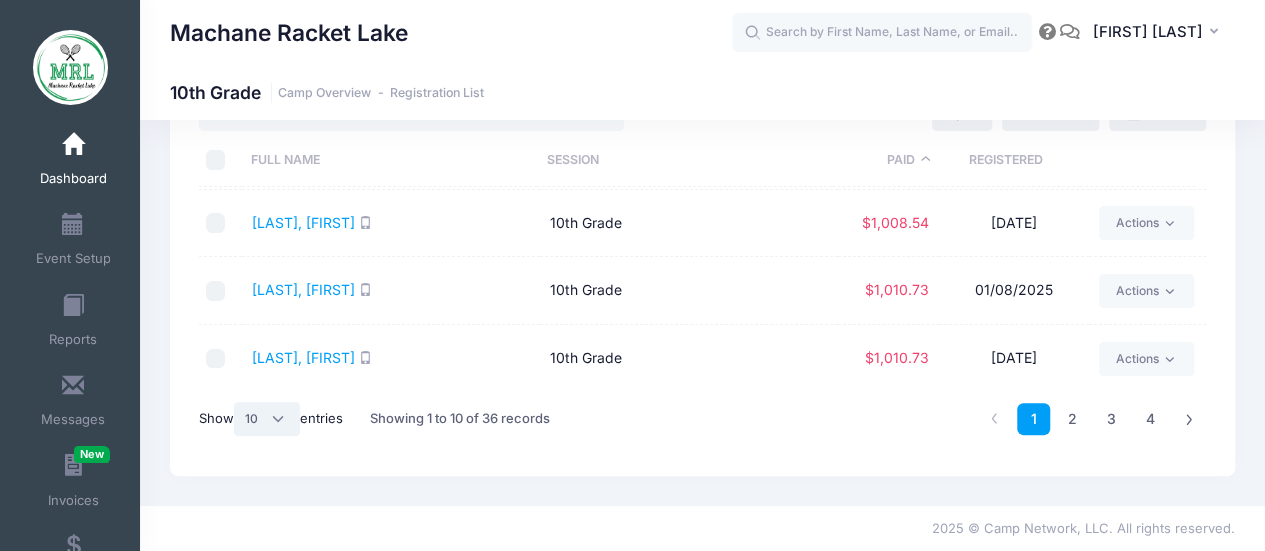 click on "All 10 25 50" at bounding box center (267, 419) 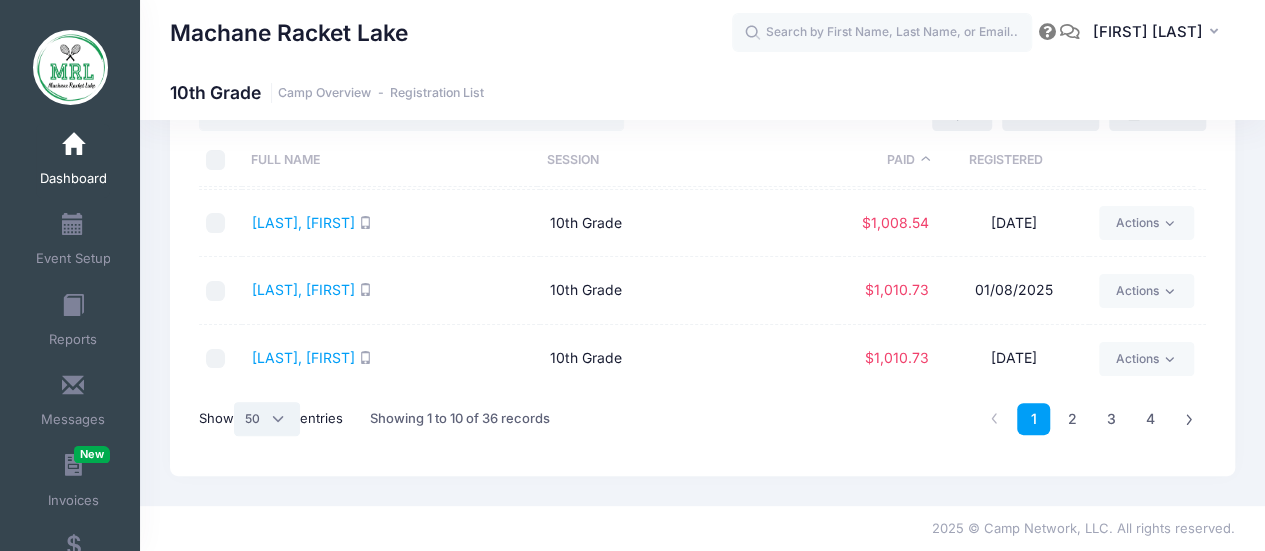 click on "All 10 25 50" at bounding box center (267, 419) 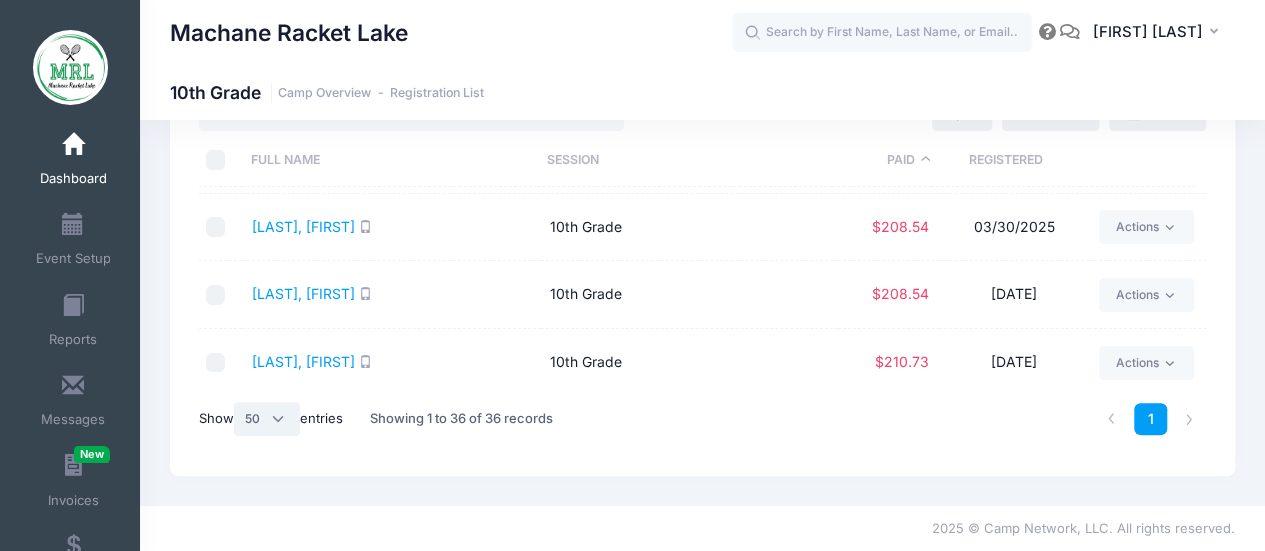 scroll, scrollTop: 0, scrollLeft: 0, axis: both 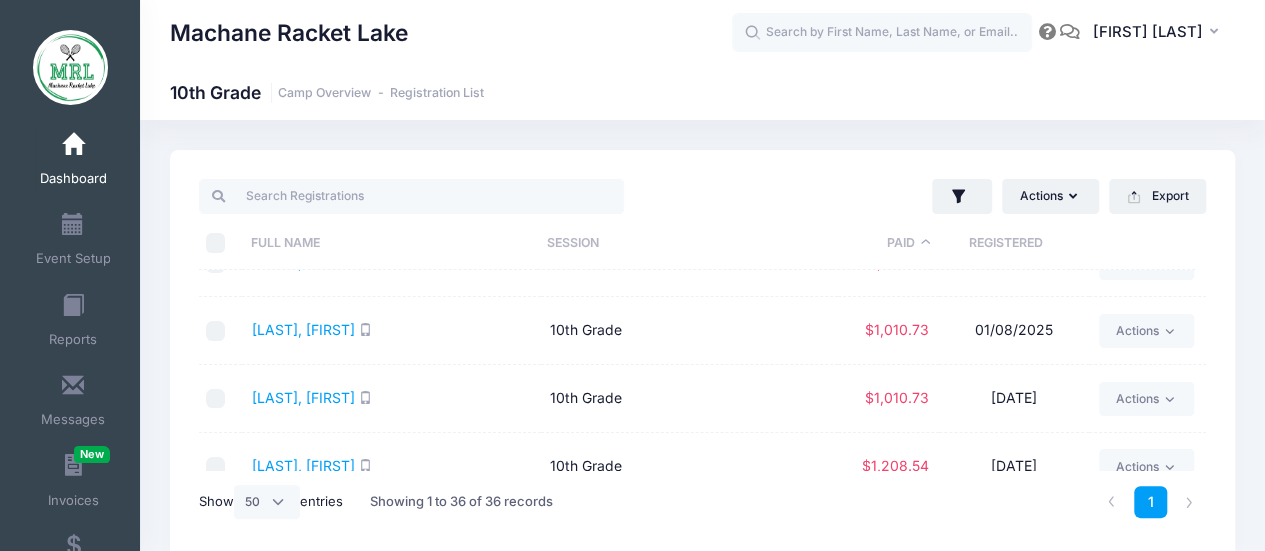 click on "10th Grade" at bounding box center (690, 399) 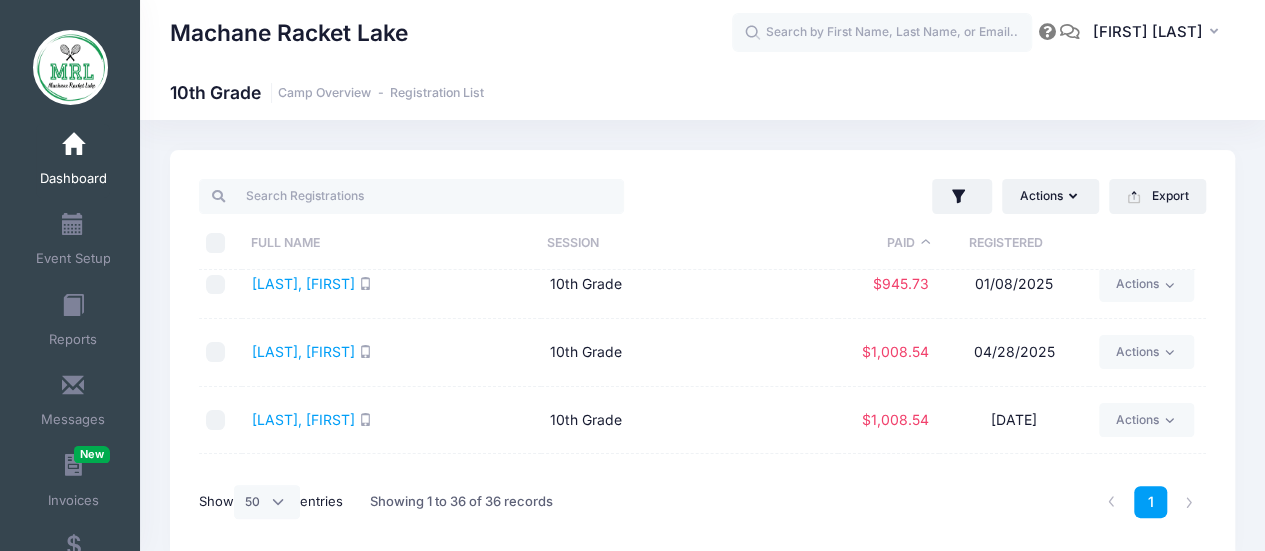 scroll, scrollTop: 0, scrollLeft: 0, axis: both 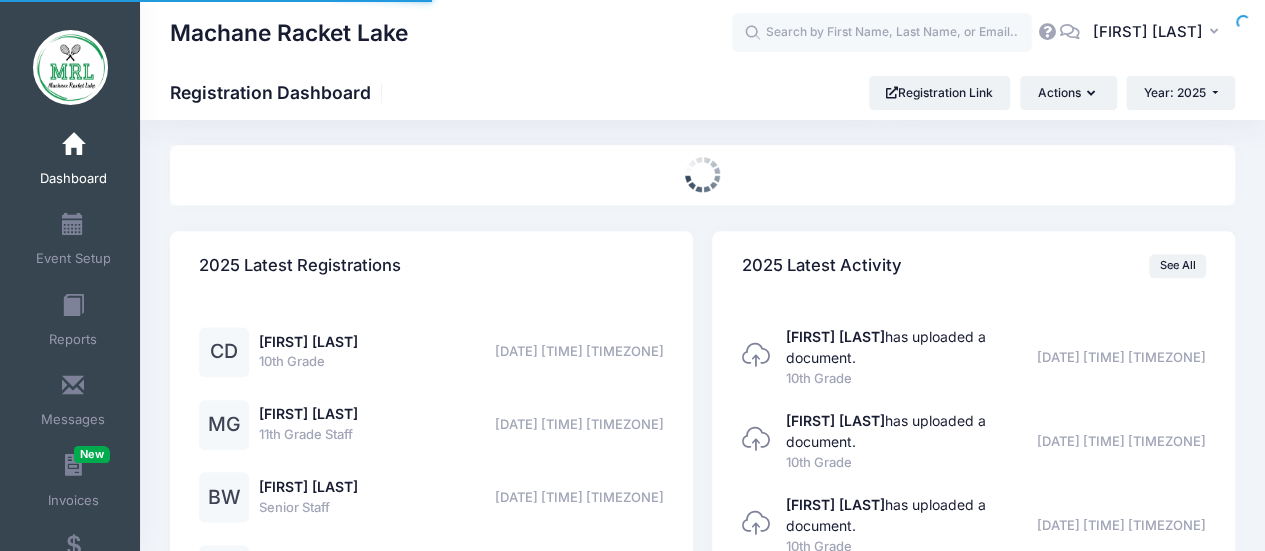 select 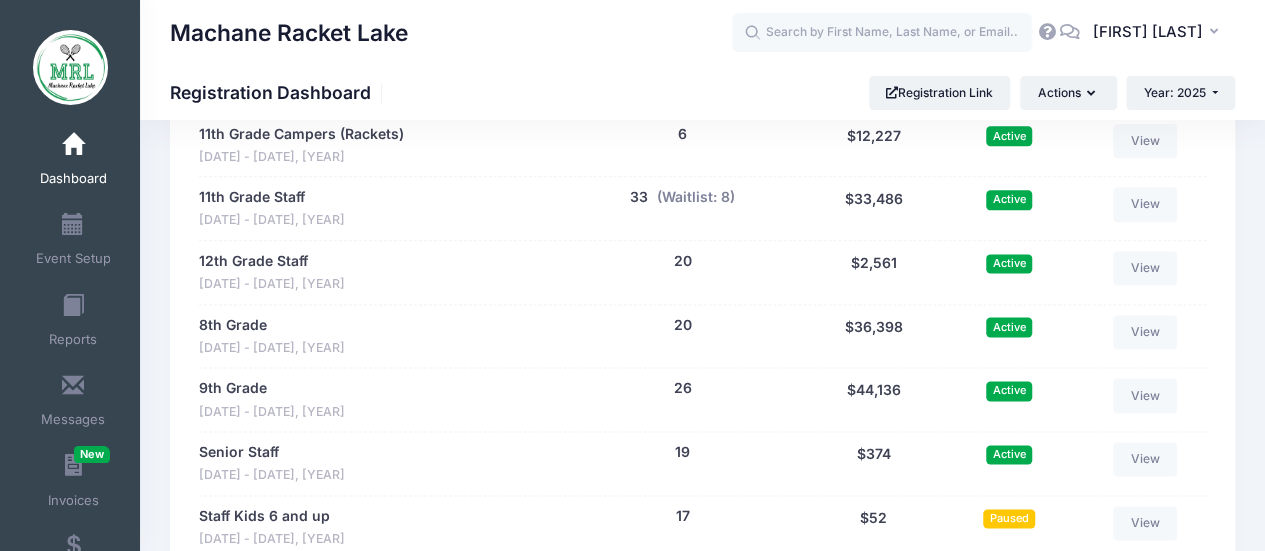 scroll, scrollTop: 1178, scrollLeft: 0, axis: vertical 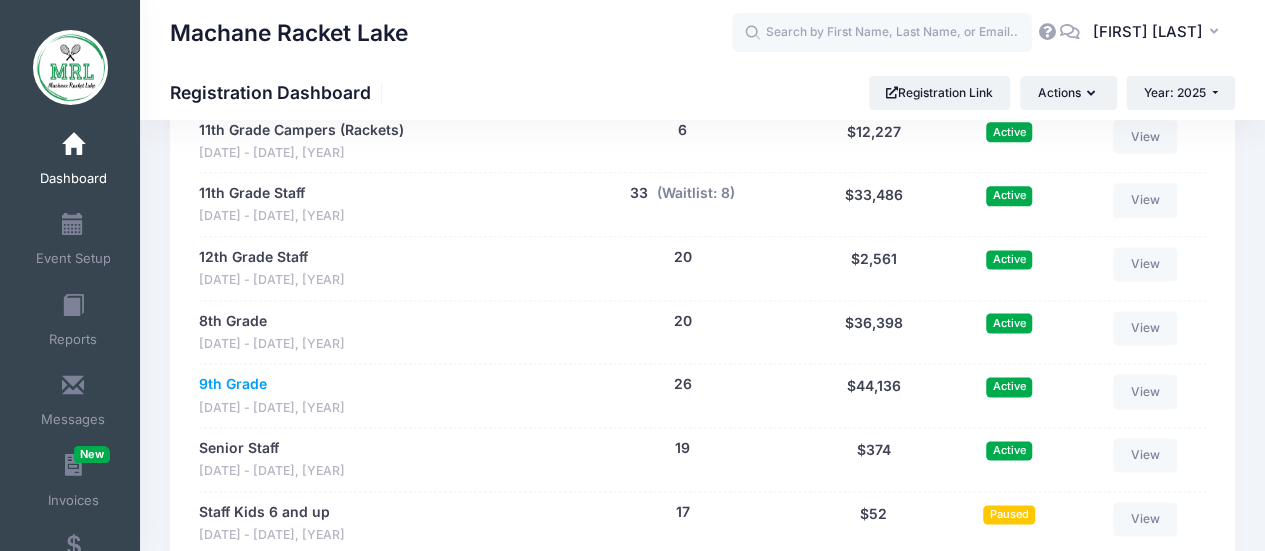 click on "9th Grade" at bounding box center [233, 384] 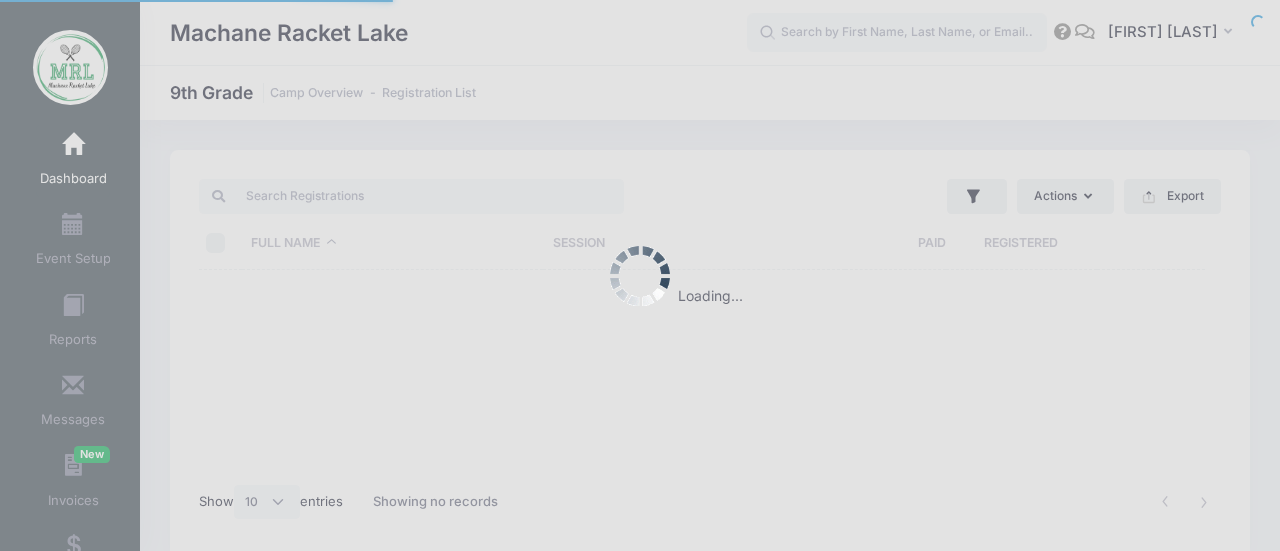 select on "10" 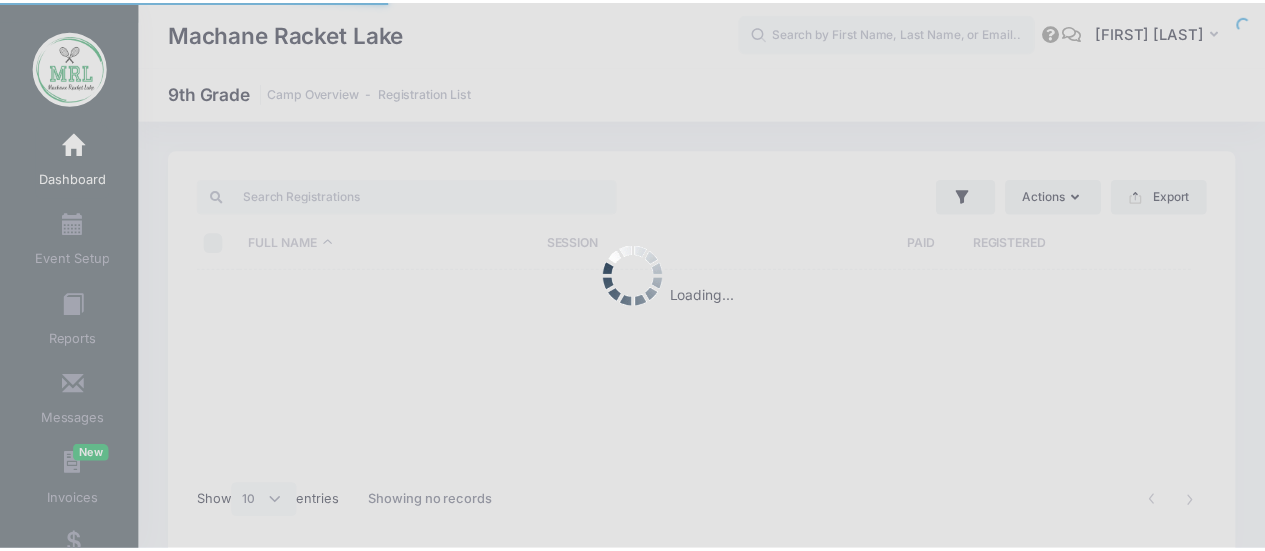 scroll, scrollTop: 0, scrollLeft: 0, axis: both 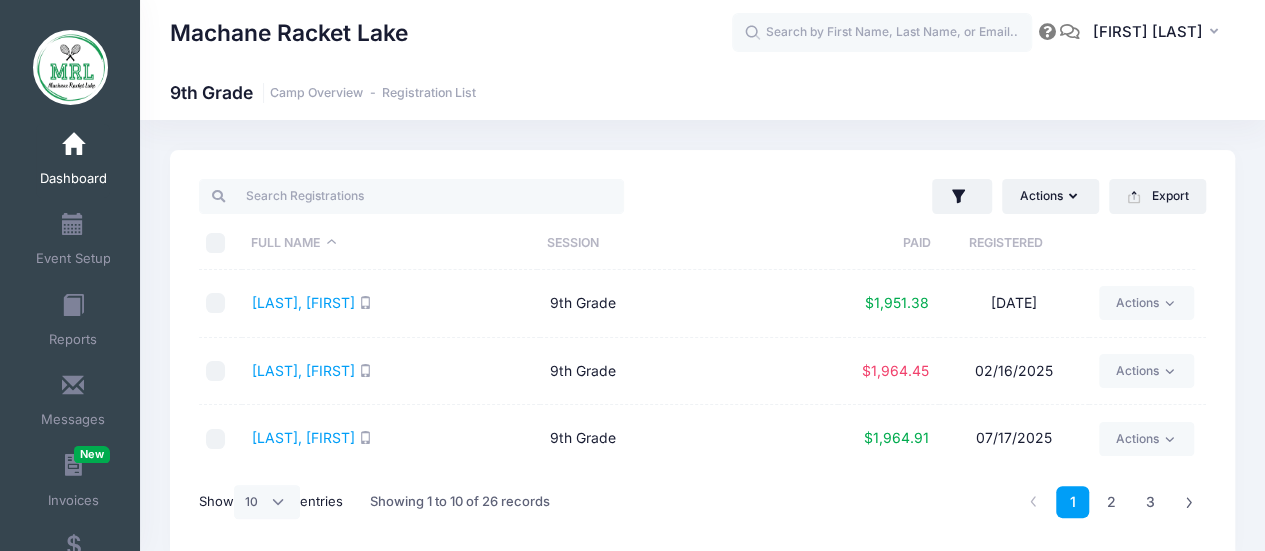 click on "Paid" at bounding box center (881, 243) 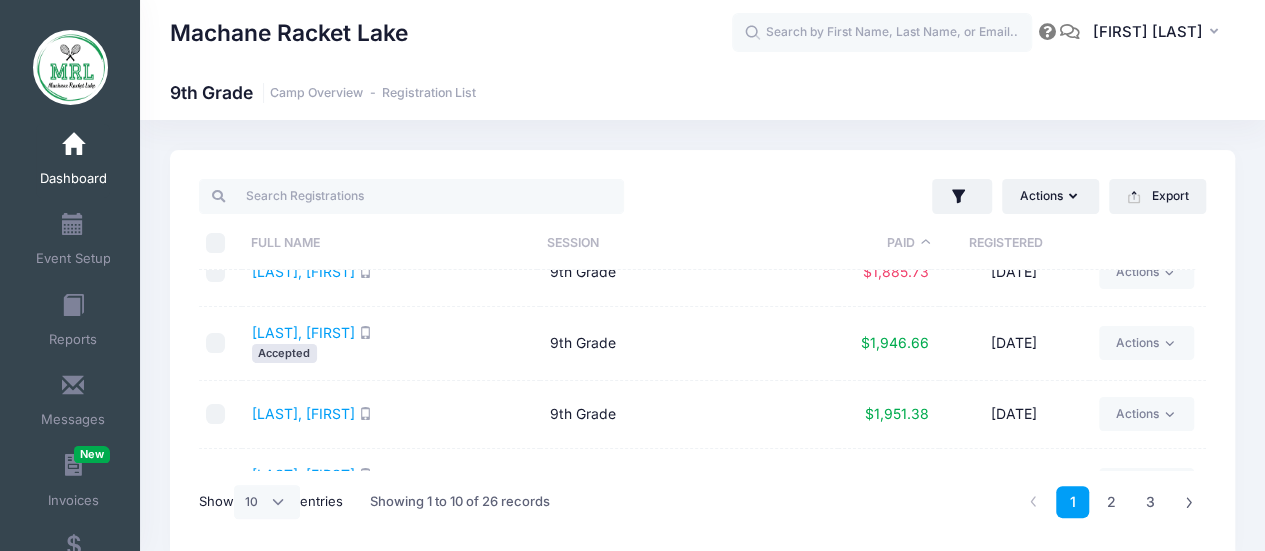 scroll, scrollTop: 491, scrollLeft: 0, axis: vertical 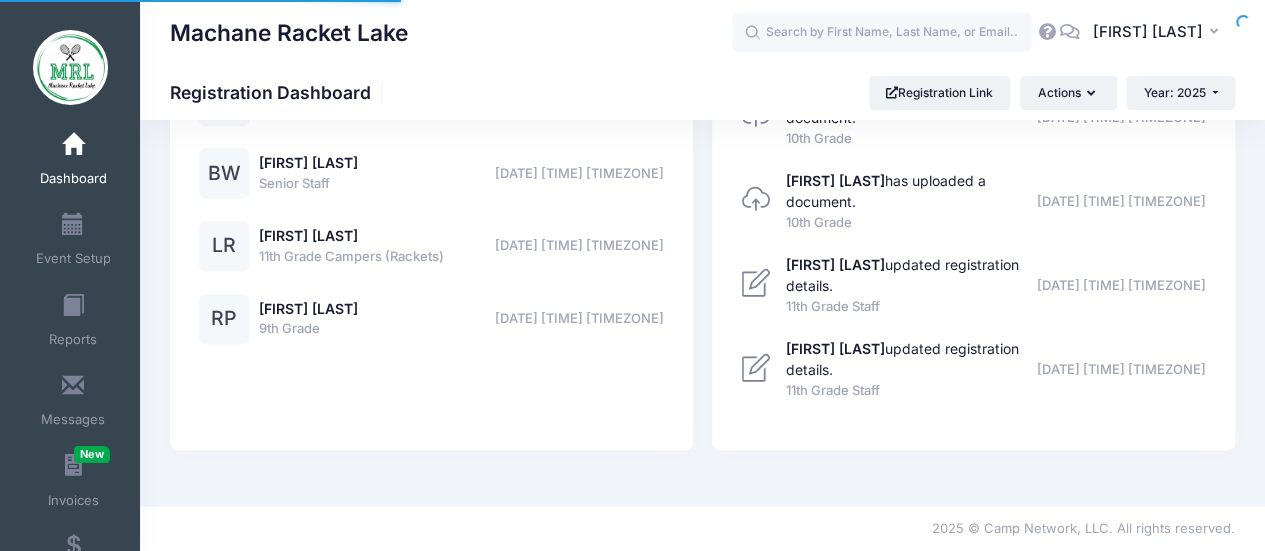 select 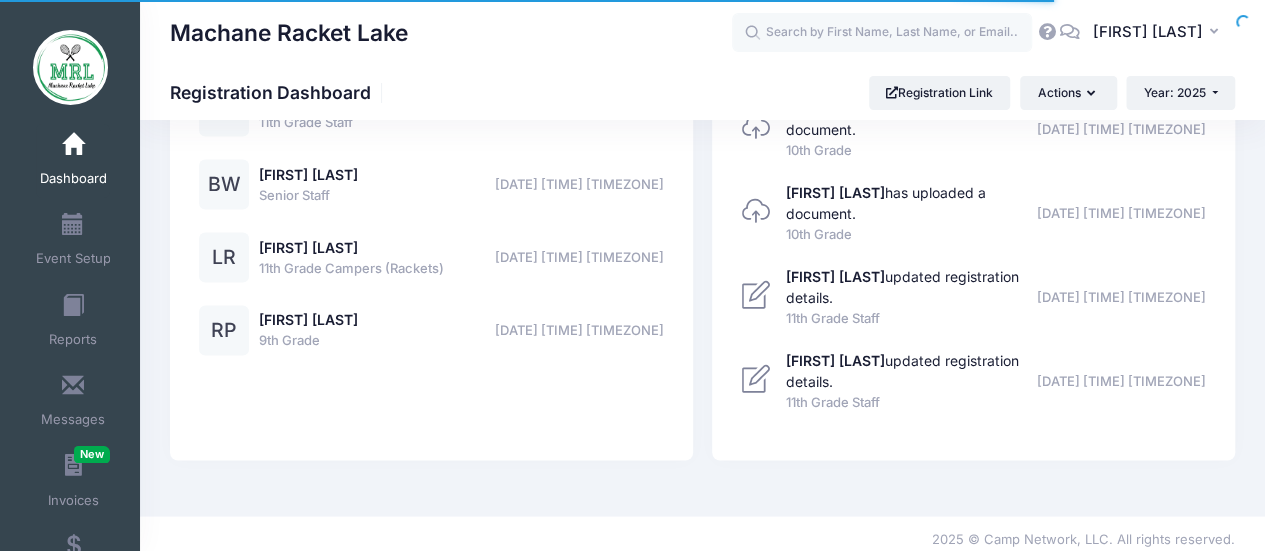 scroll, scrollTop: 0, scrollLeft: 0, axis: both 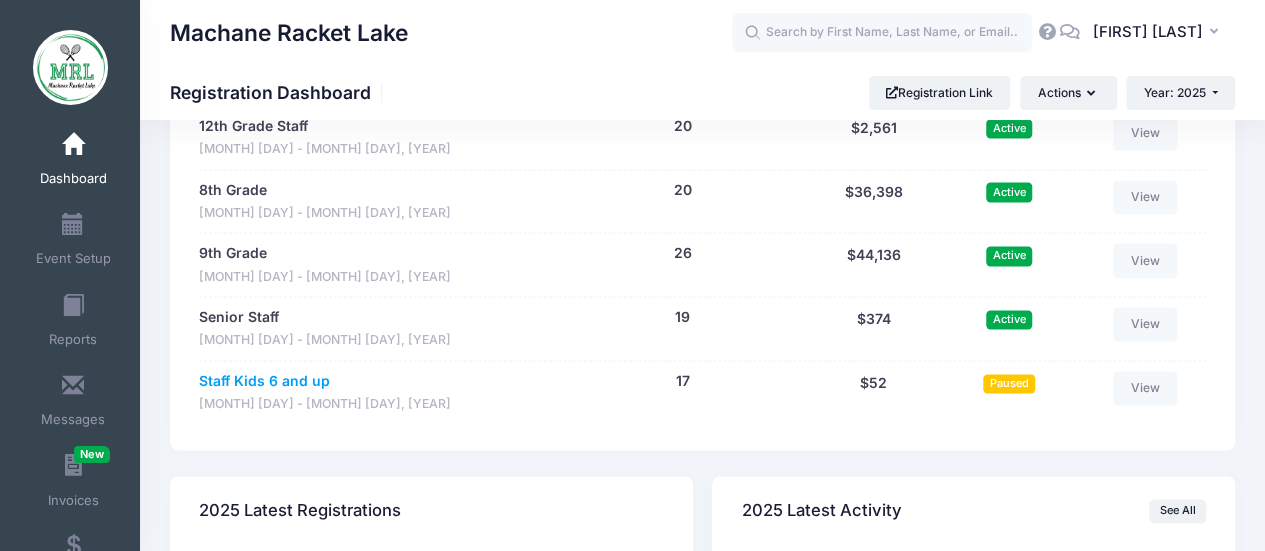 click on "Staff Kids 6 and up" at bounding box center [264, 381] 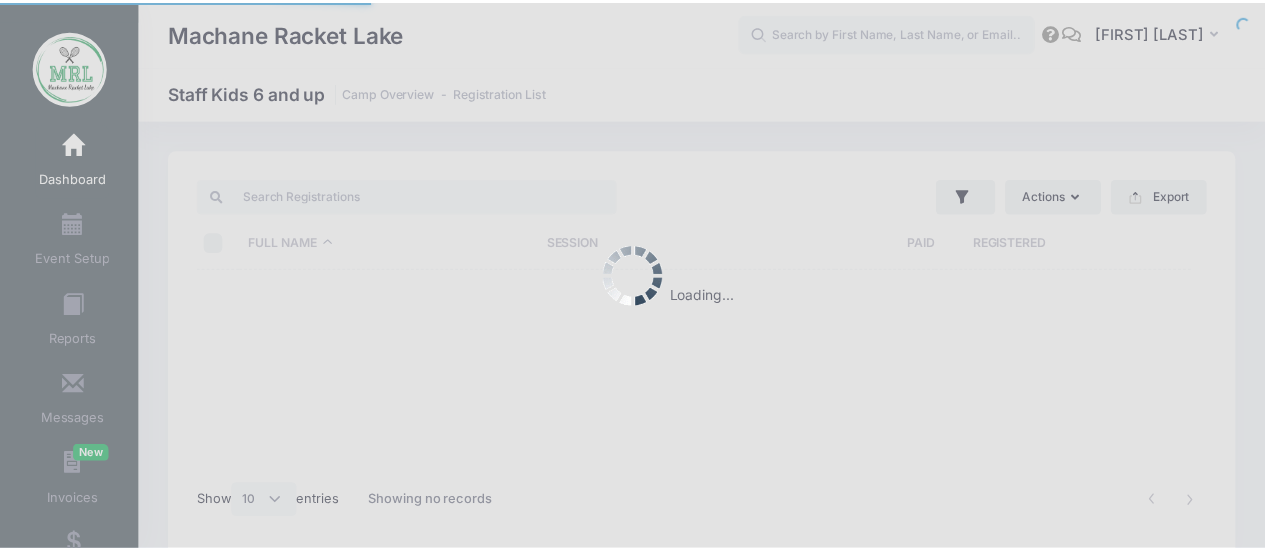 scroll, scrollTop: 0, scrollLeft: 0, axis: both 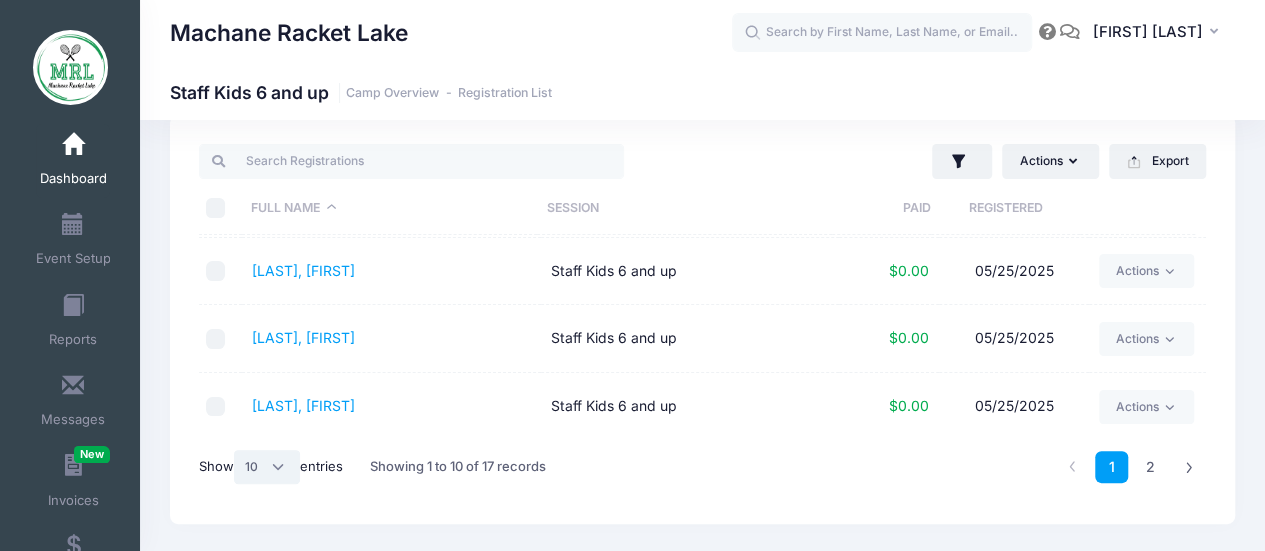 click on "All 10 25 50" at bounding box center (267, 467) 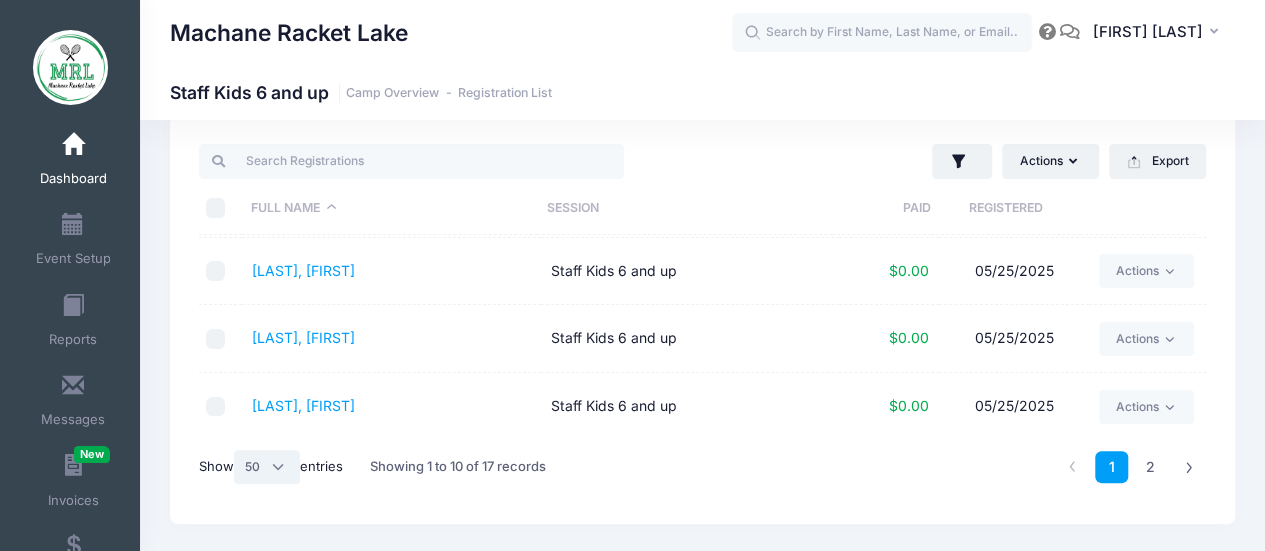 click on "All 10 25 50" at bounding box center [267, 467] 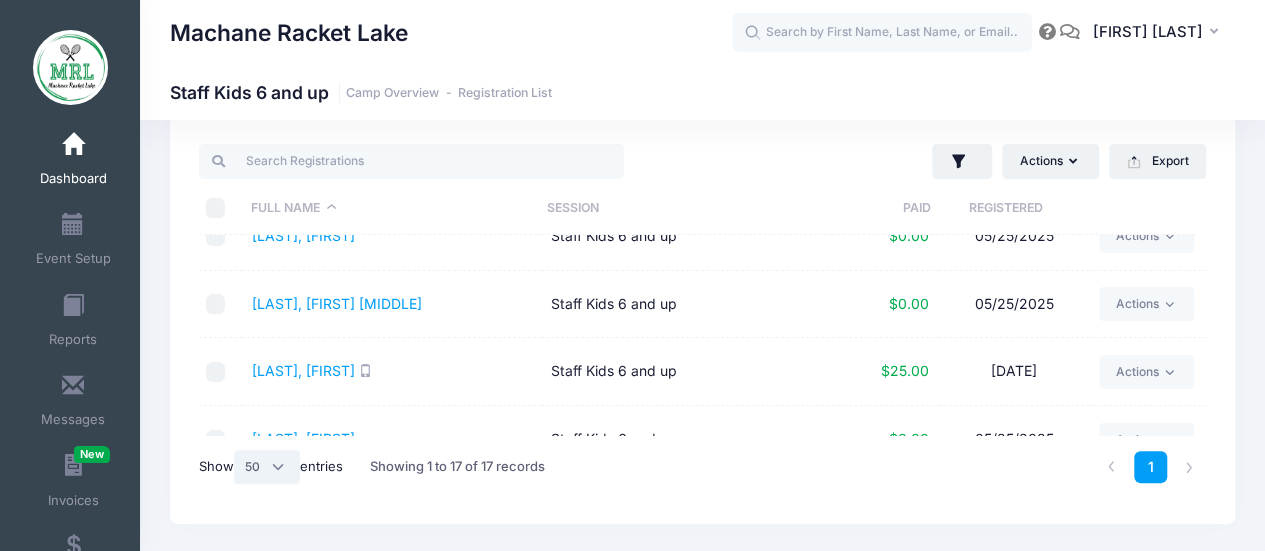 scroll, scrollTop: 945, scrollLeft: 0, axis: vertical 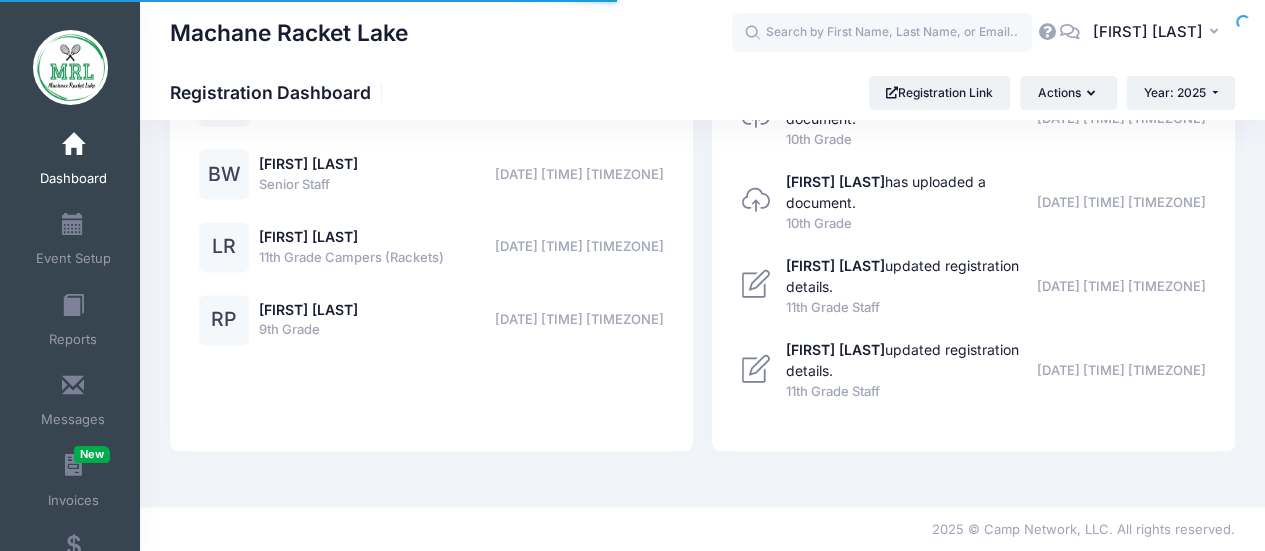 select 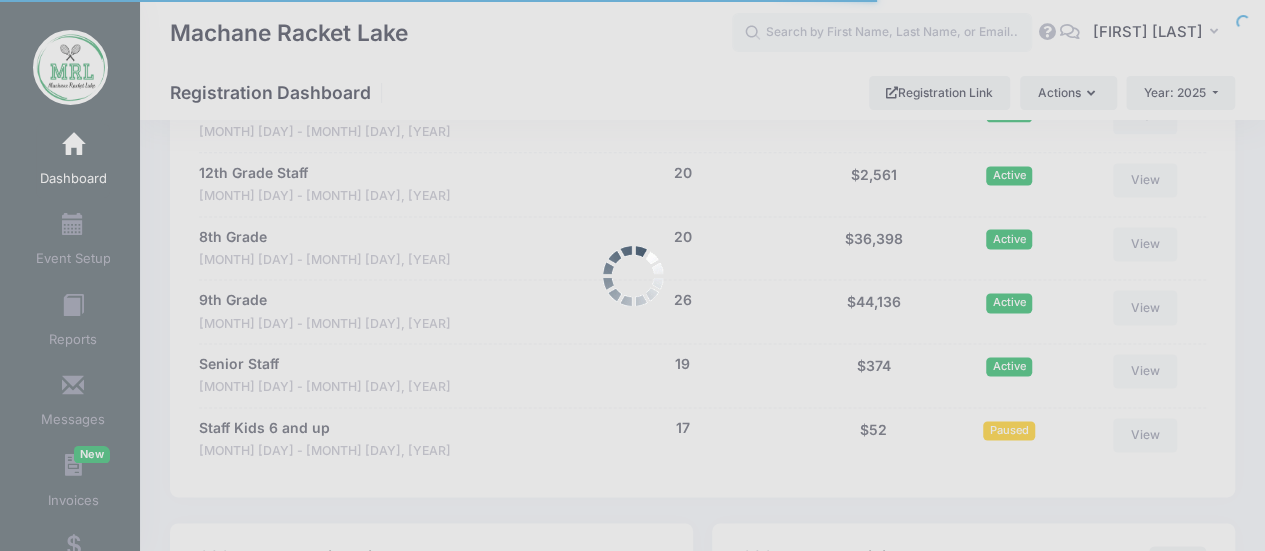 scroll, scrollTop: 0, scrollLeft: 0, axis: both 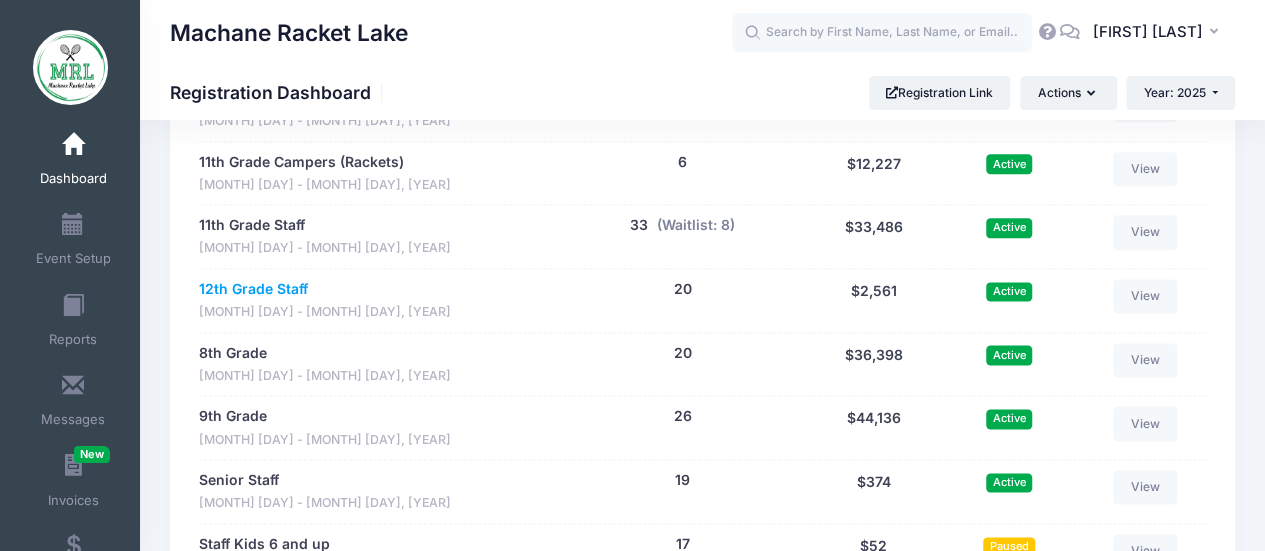 click on "12th Grade Staff" at bounding box center [253, 289] 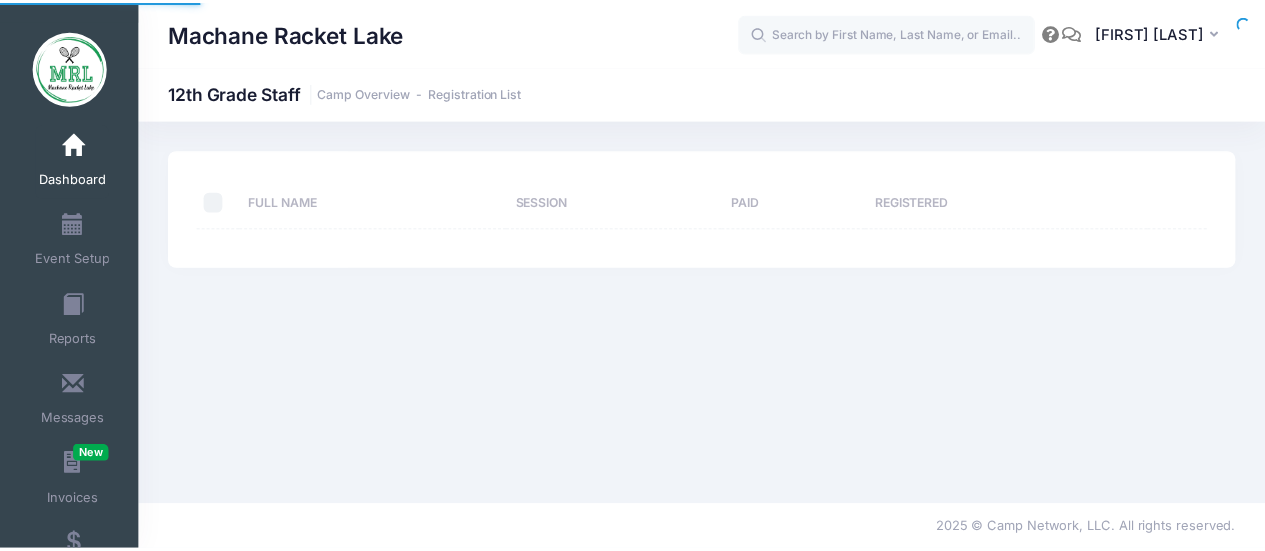scroll, scrollTop: 0, scrollLeft: 0, axis: both 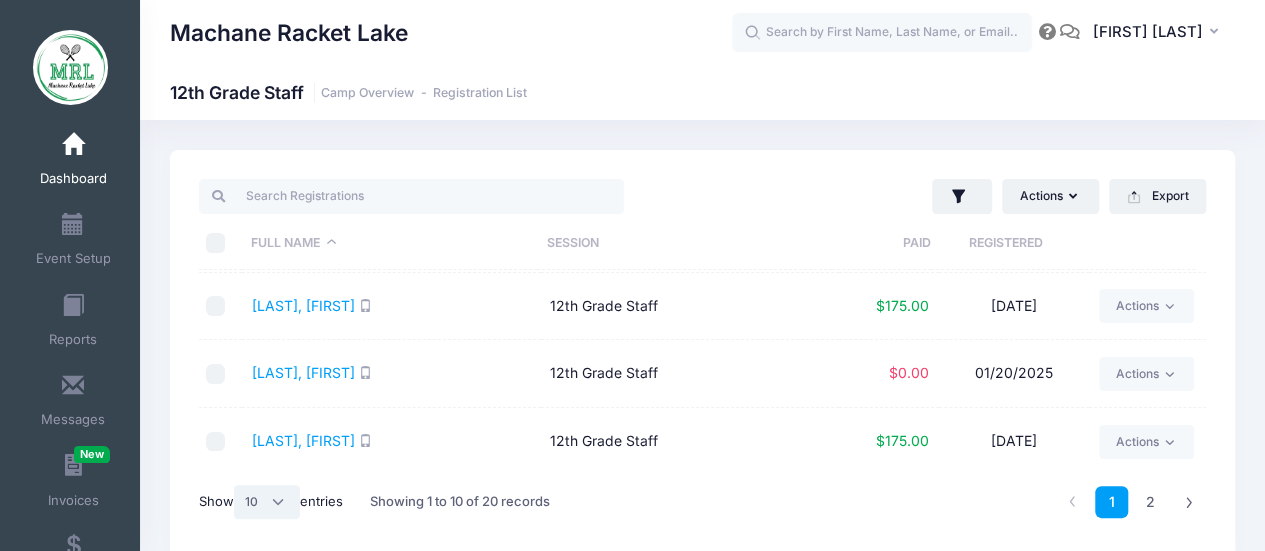 click on "All 10 25 50" at bounding box center (267, 502) 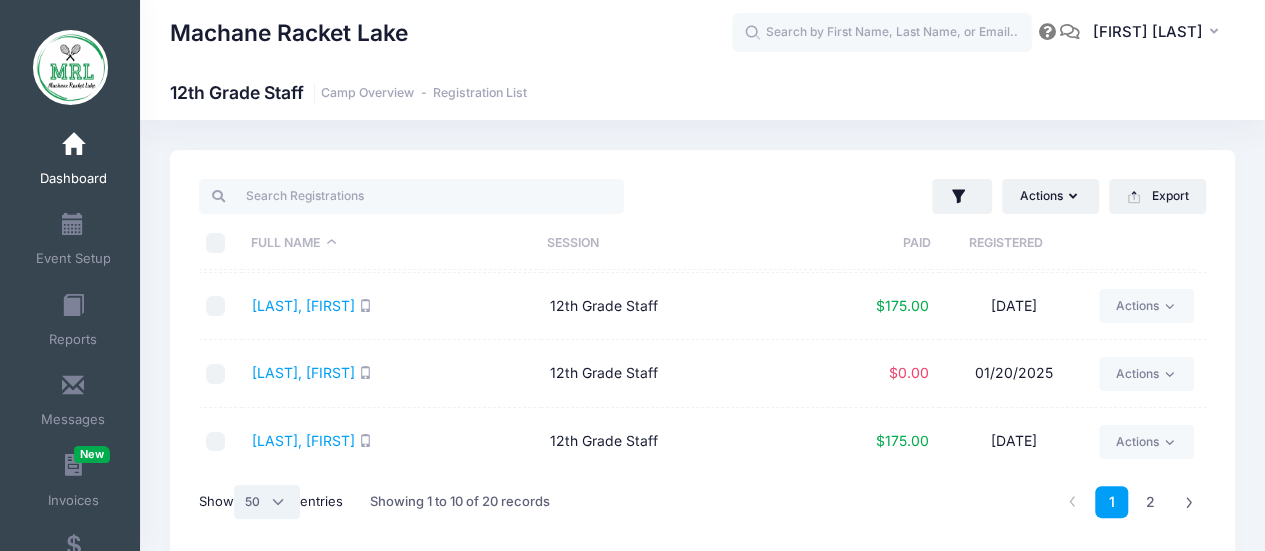 click on "All 10 25 50" at bounding box center [267, 502] 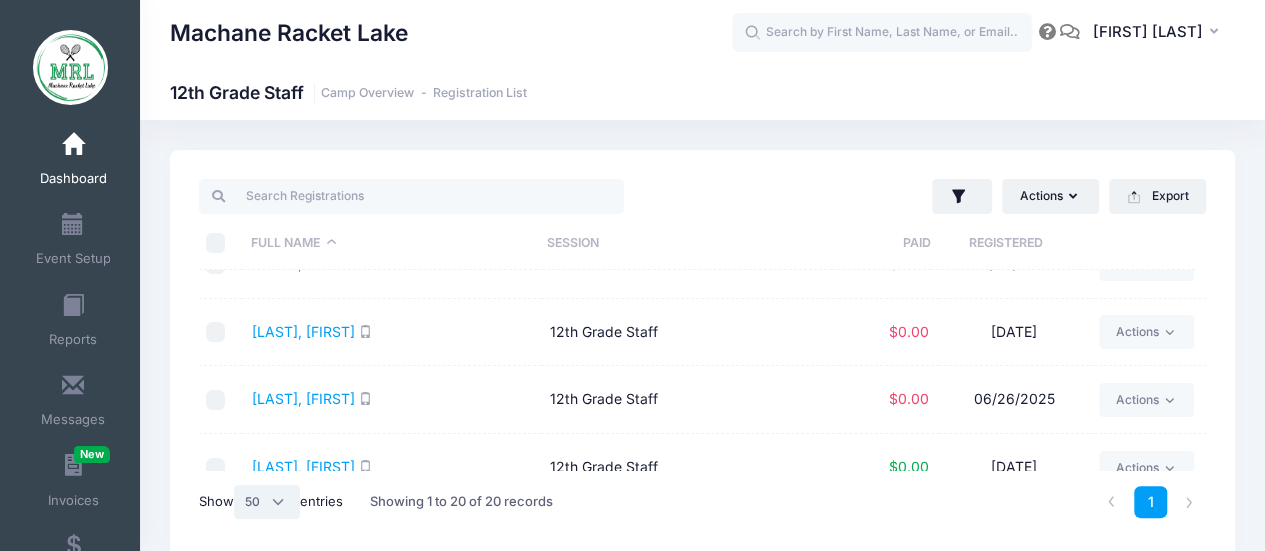 scroll, scrollTop: 0, scrollLeft: 0, axis: both 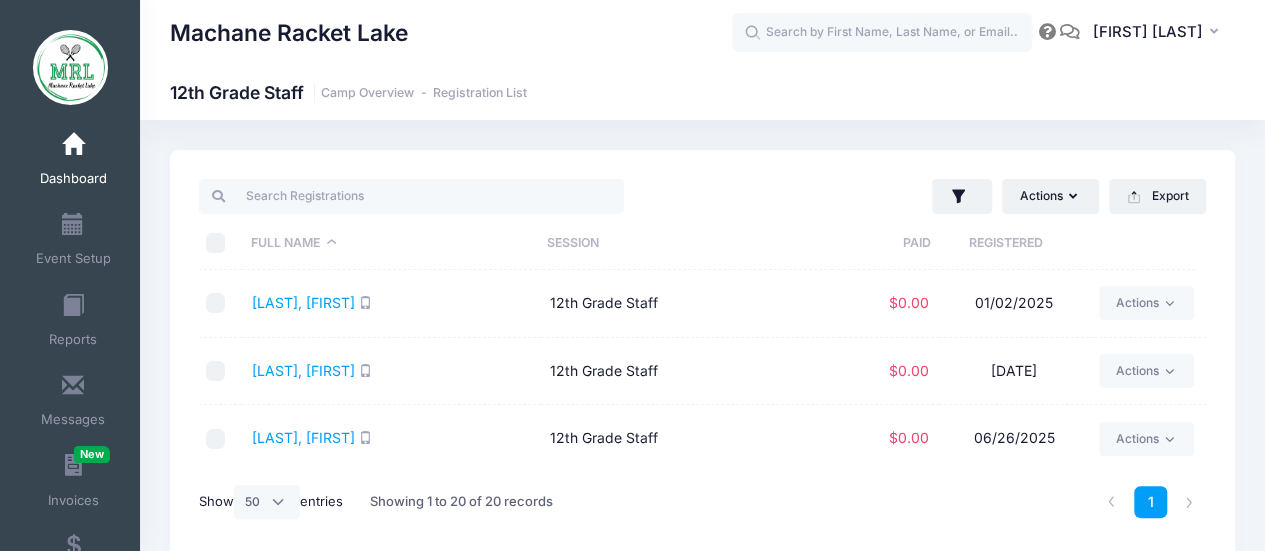 click on "Paid" at bounding box center (881, 243) 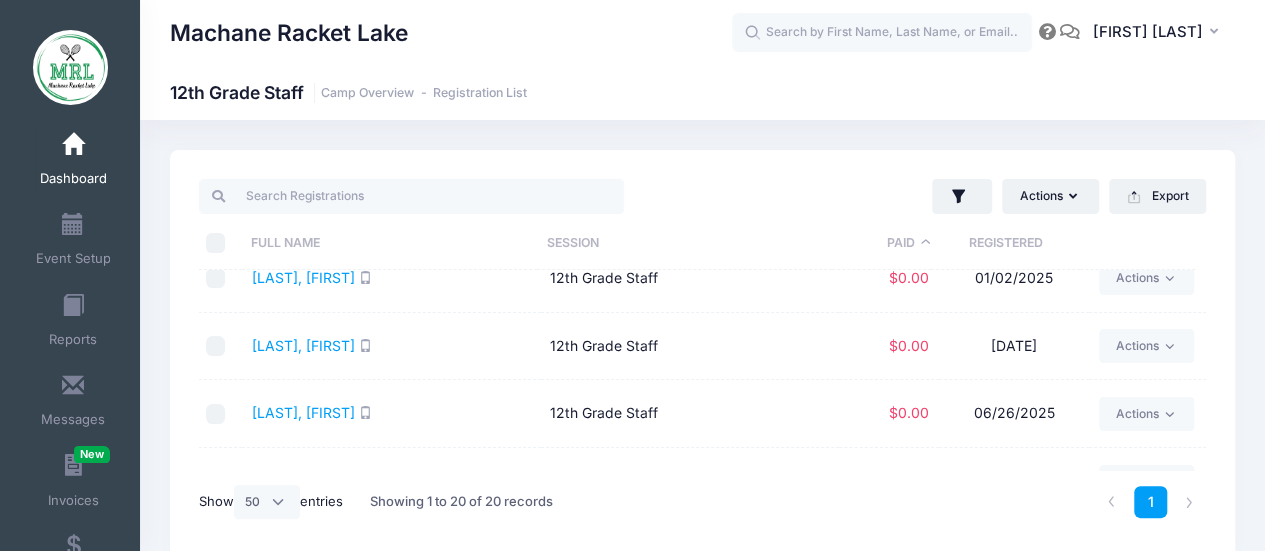 scroll, scrollTop: 0, scrollLeft: 0, axis: both 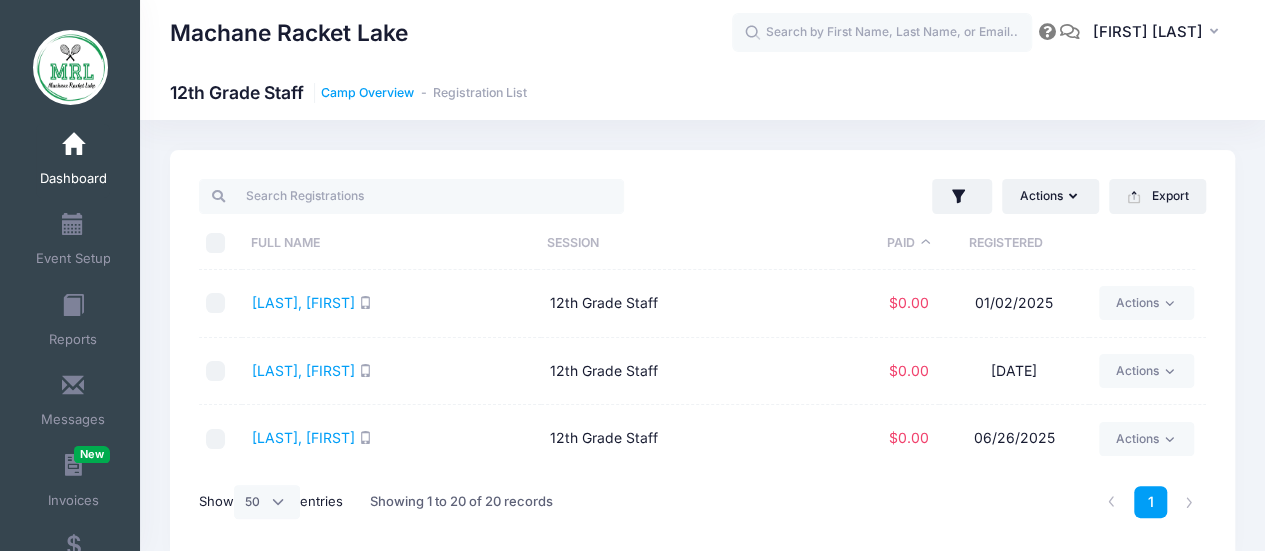 click on "Camp Overview" at bounding box center [367, 93] 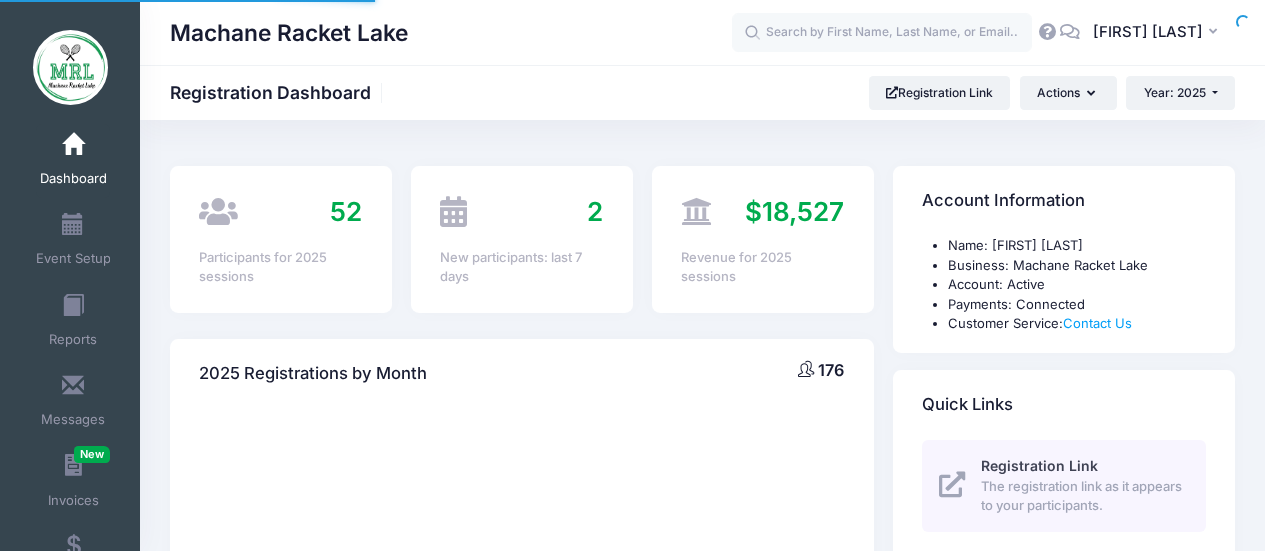scroll, scrollTop: 0, scrollLeft: 0, axis: both 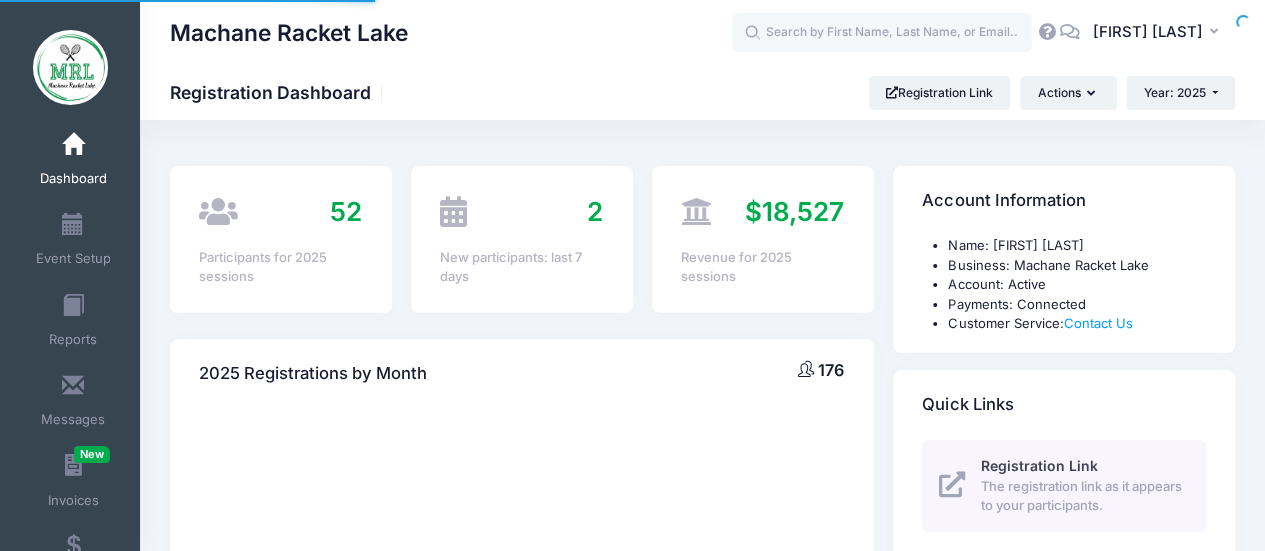 select 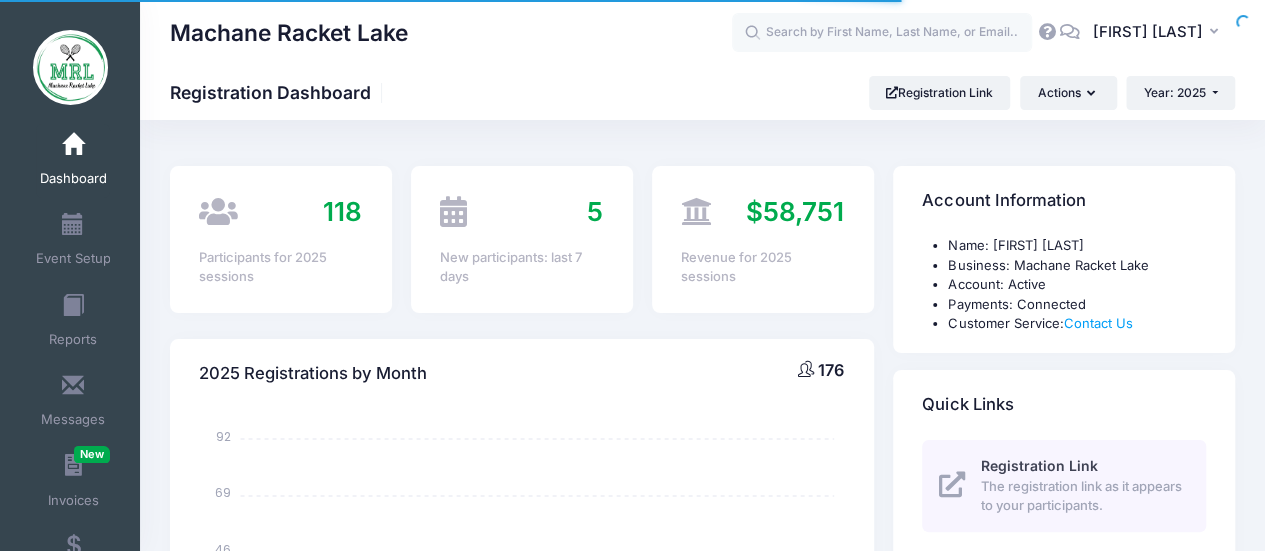 scroll, scrollTop: 0, scrollLeft: 0, axis: both 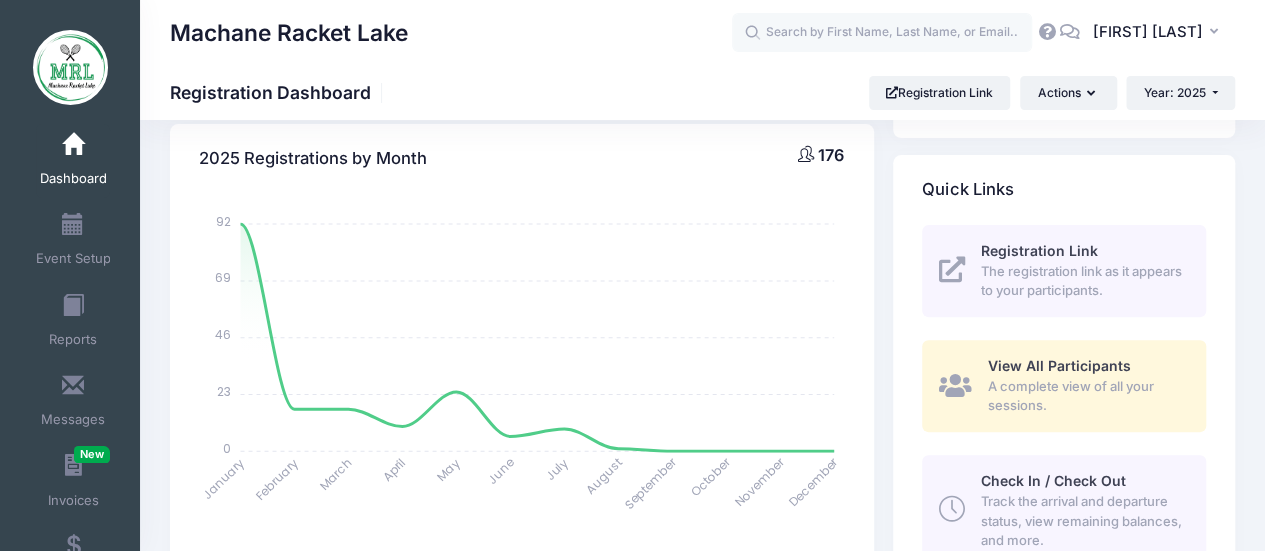 click on "A complete view of all your sessions." at bounding box center (1085, 396) 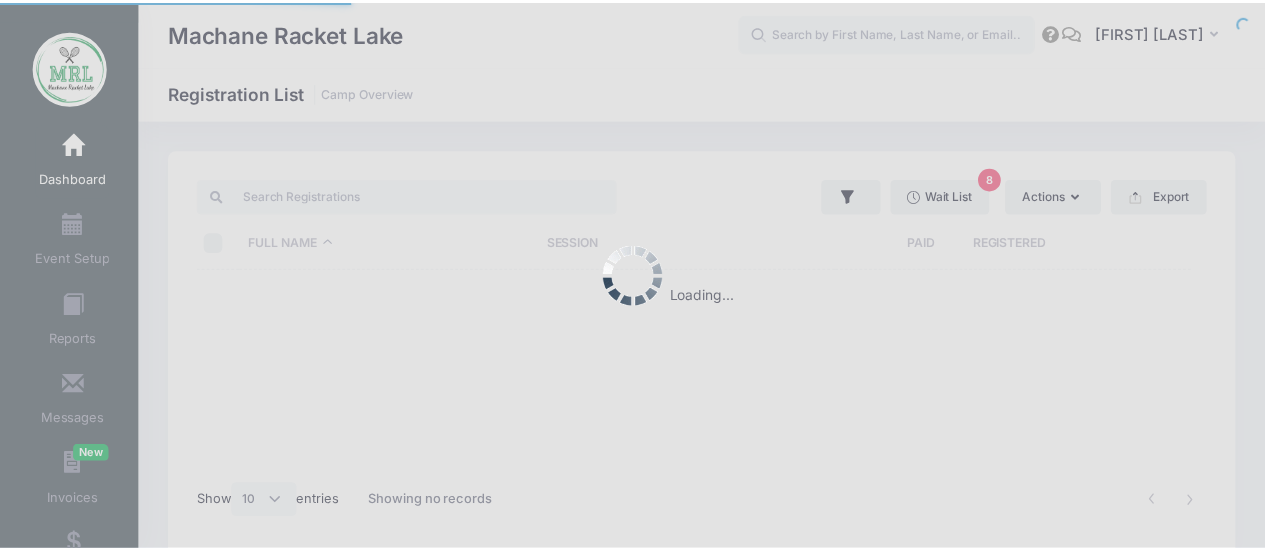 scroll, scrollTop: 0, scrollLeft: 0, axis: both 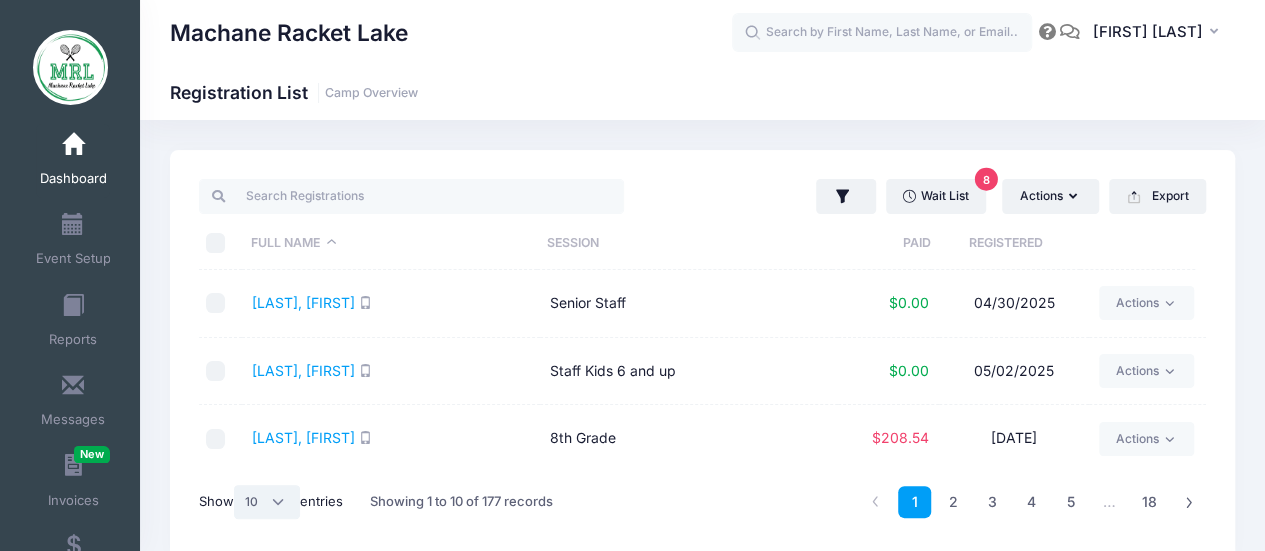 click on "All 10 25 50" at bounding box center (267, 502) 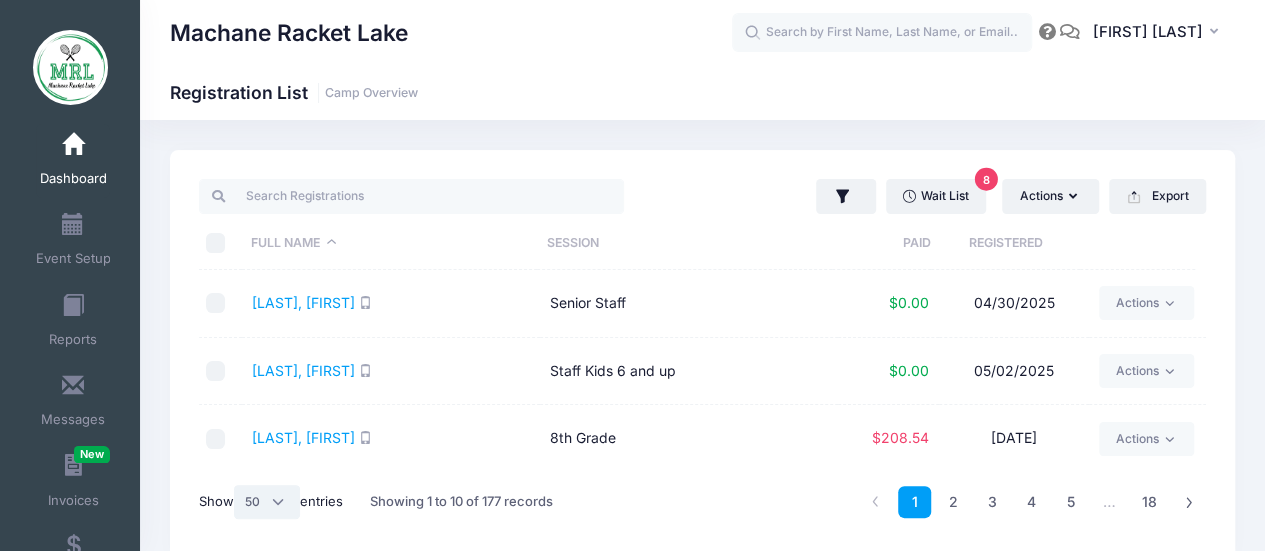 click on "All 10 25 50" at bounding box center (267, 502) 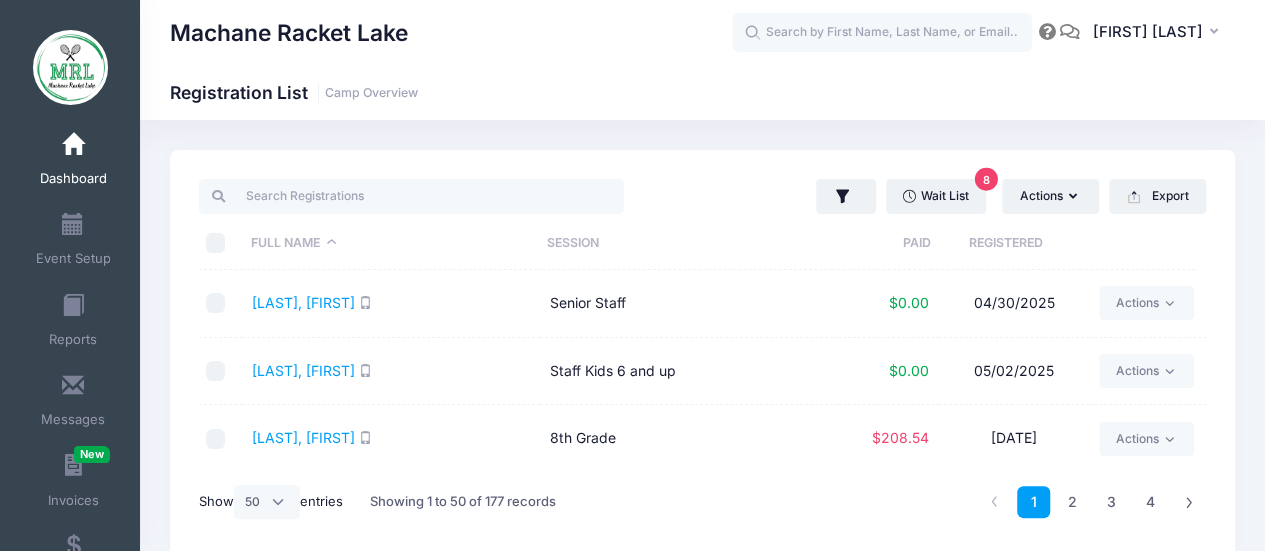 click on "Paid" at bounding box center [881, 243] 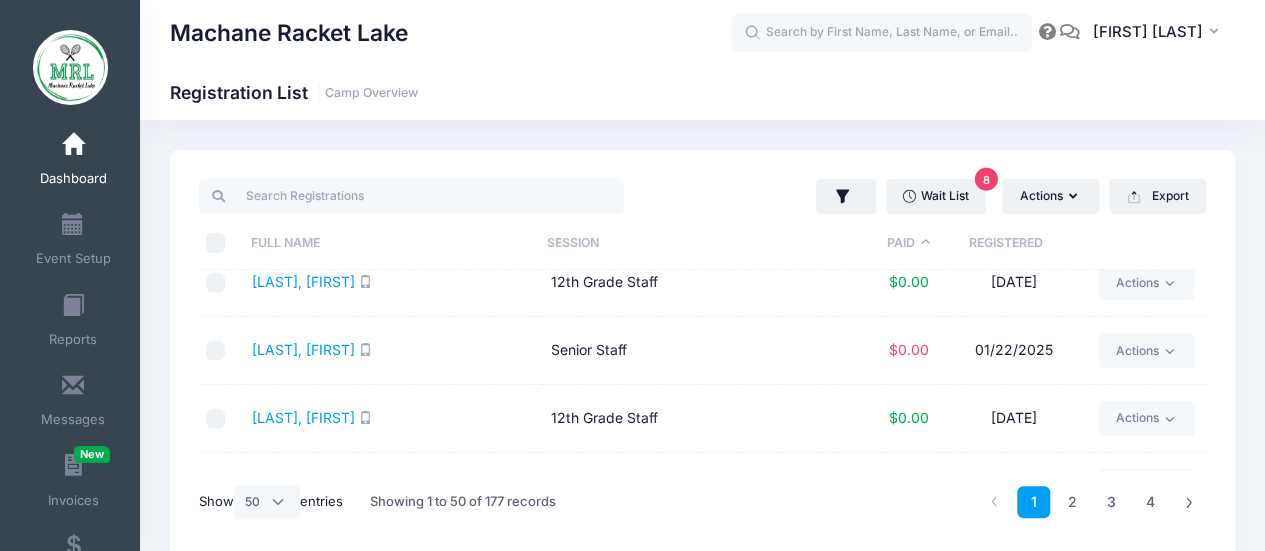 scroll, scrollTop: 630, scrollLeft: 0, axis: vertical 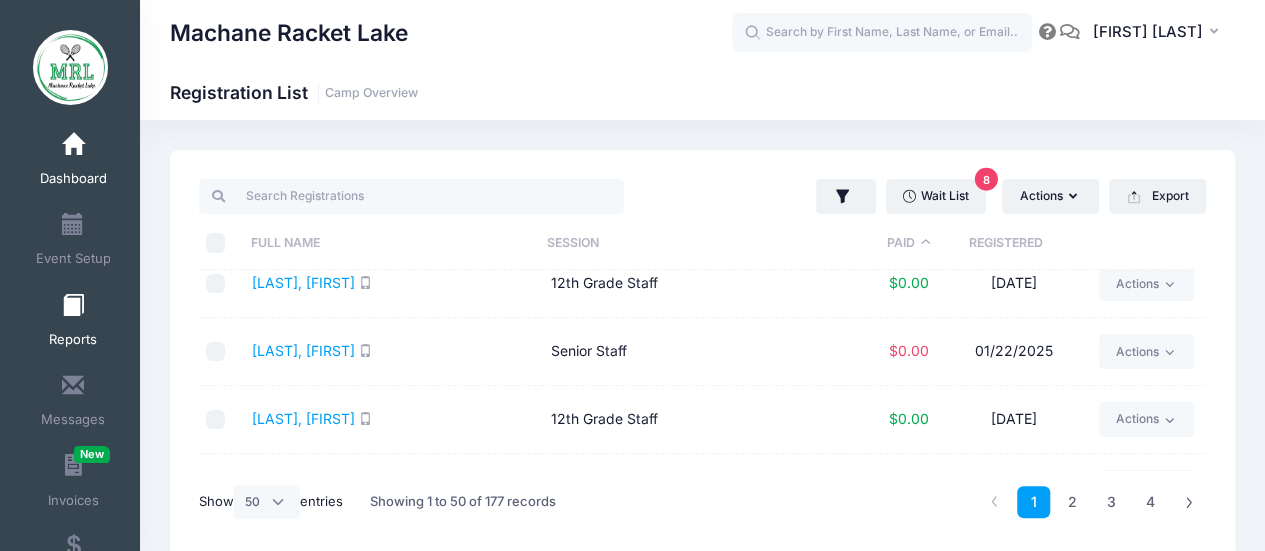 click at bounding box center [73, 306] 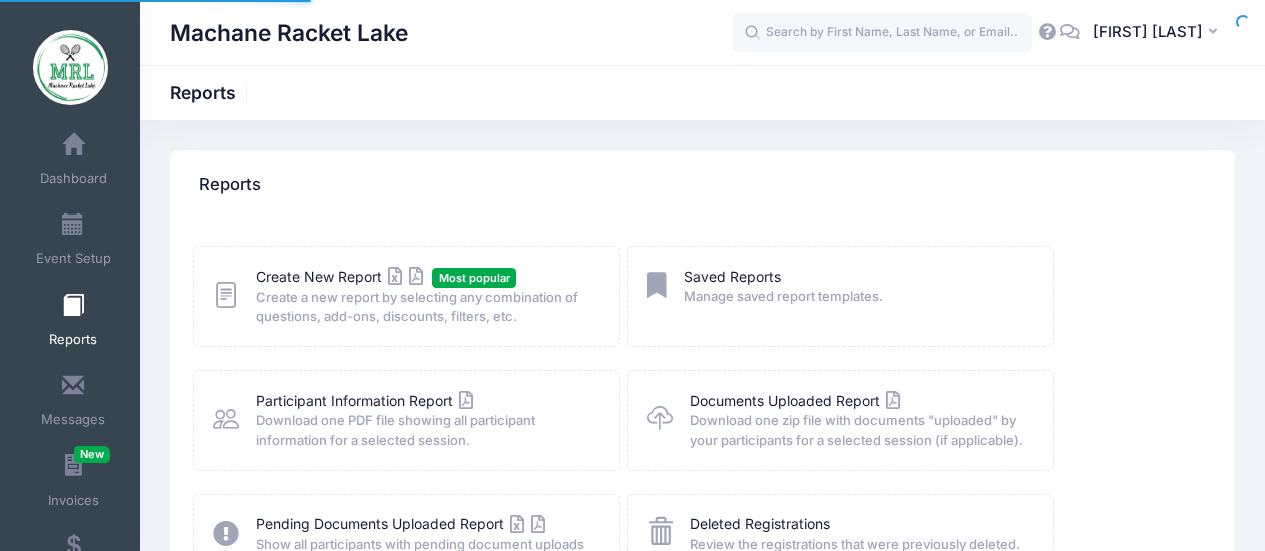 scroll, scrollTop: 0, scrollLeft: 0, axis: both 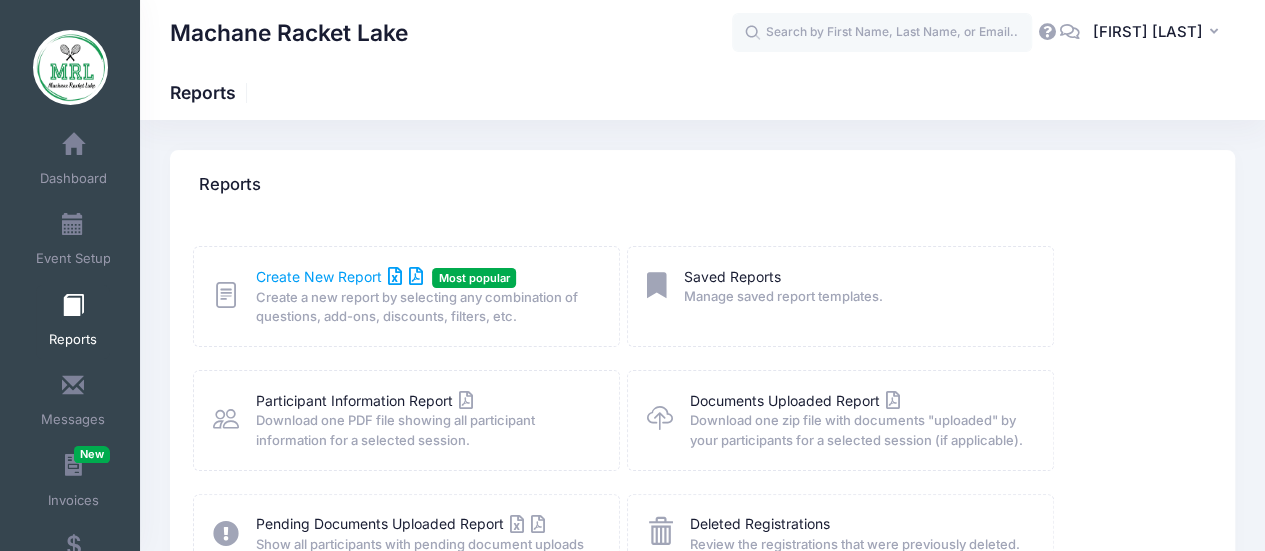 click on "Create New Report" at bounding box center (339, 276) 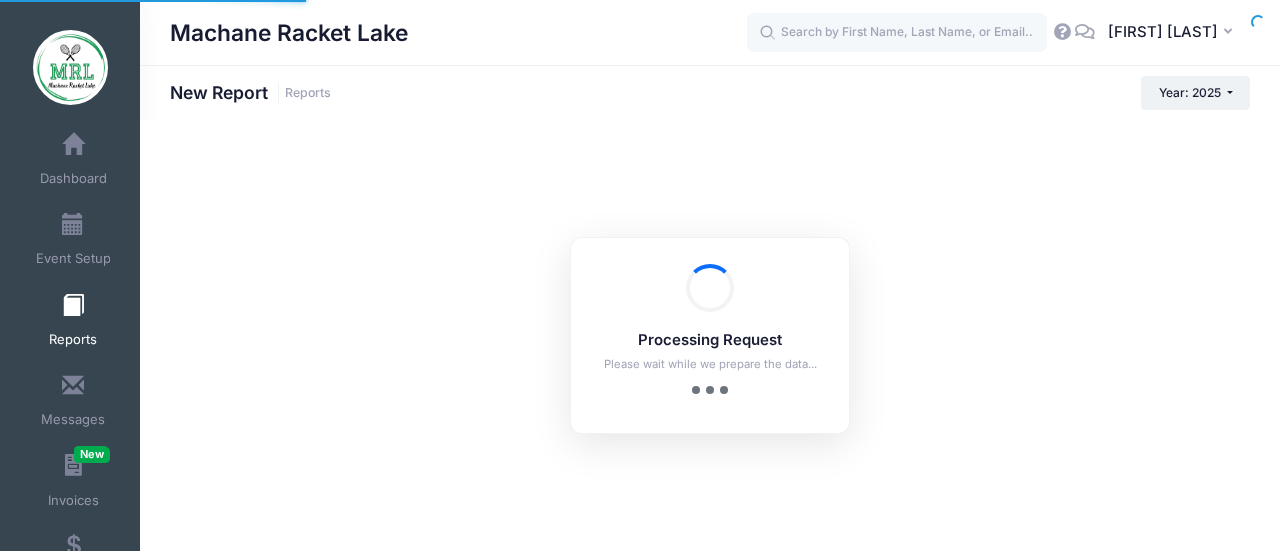 scroll, scrollTop: 0, scrollLeft: 0, axis: both 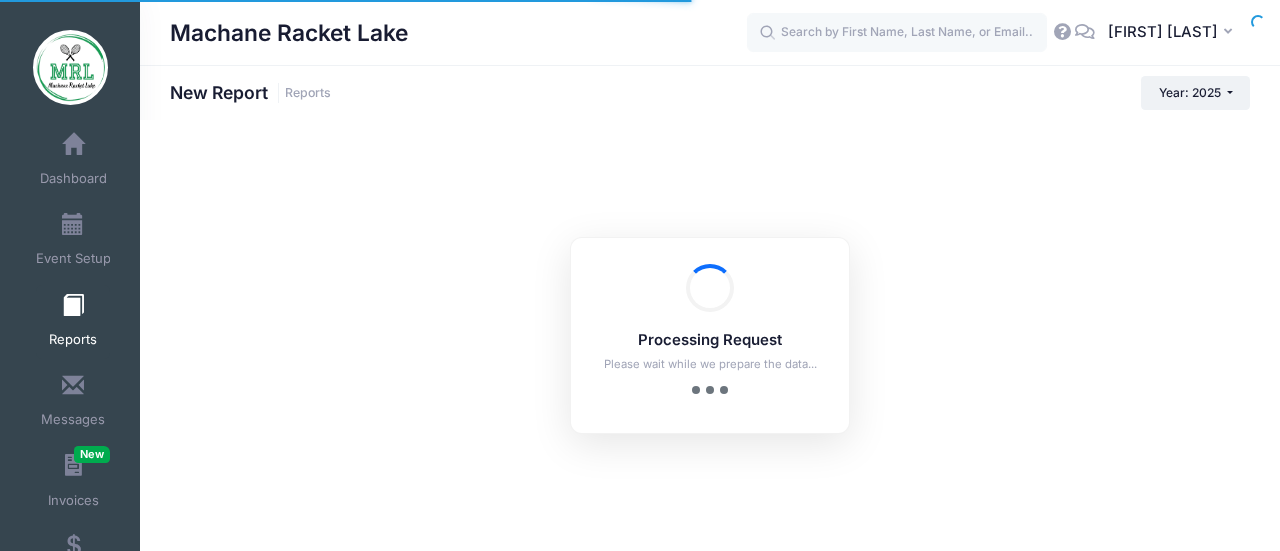 checkbox on "true" 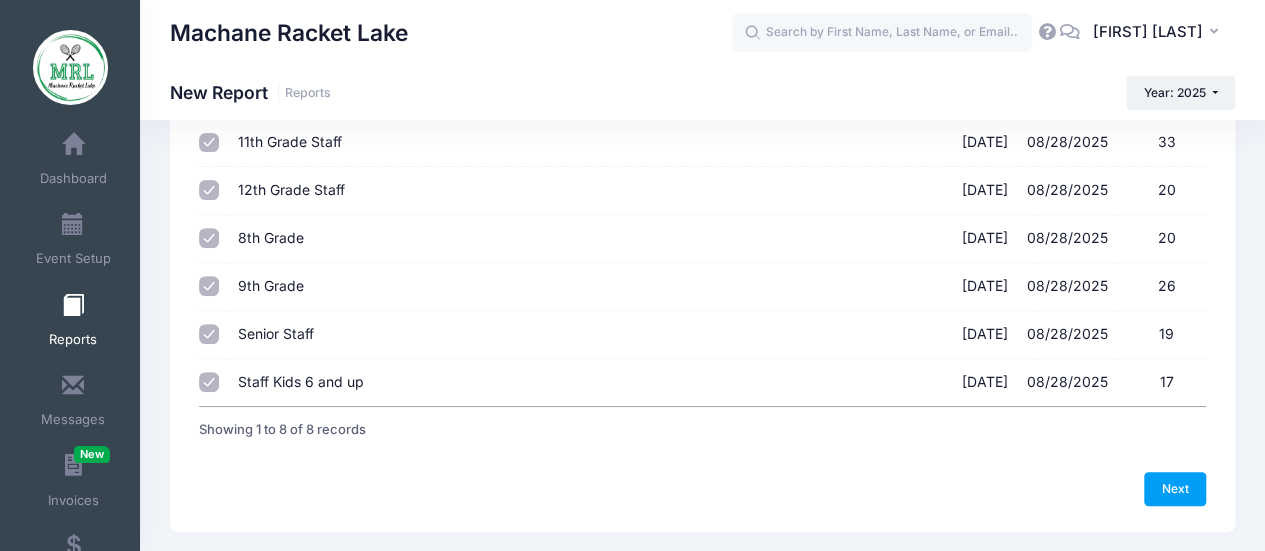 scroll, scrollTop: 314, scrollLeft: 0, axis: vertical 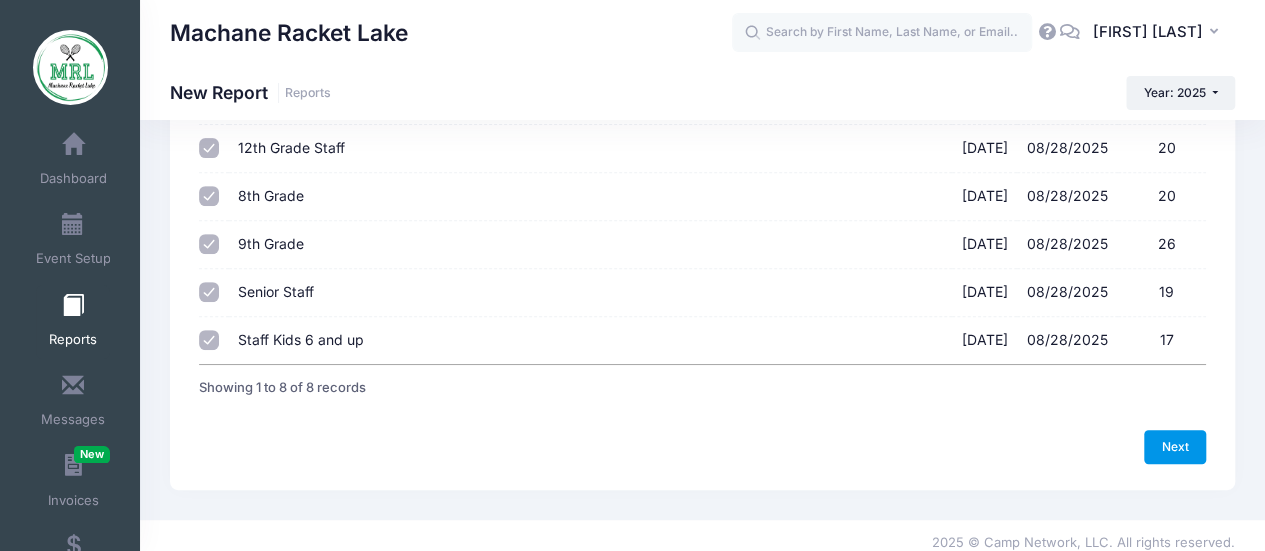 click on "Next" at bounding box center [1175, 447] 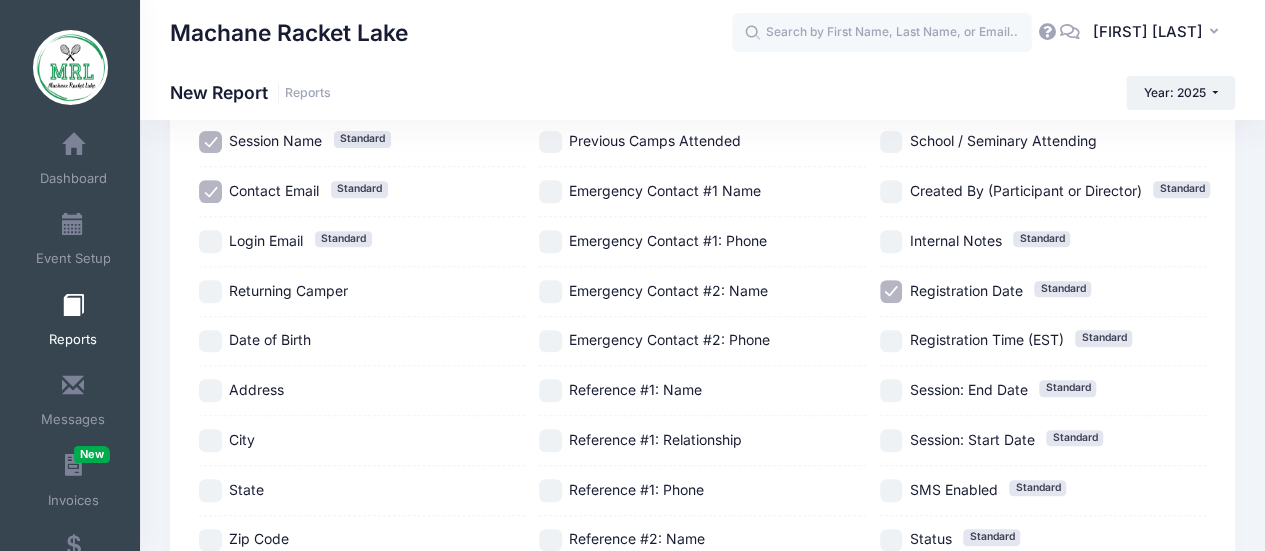 scroll, scrollTop: 0, scrollLeft: 0, axis: both 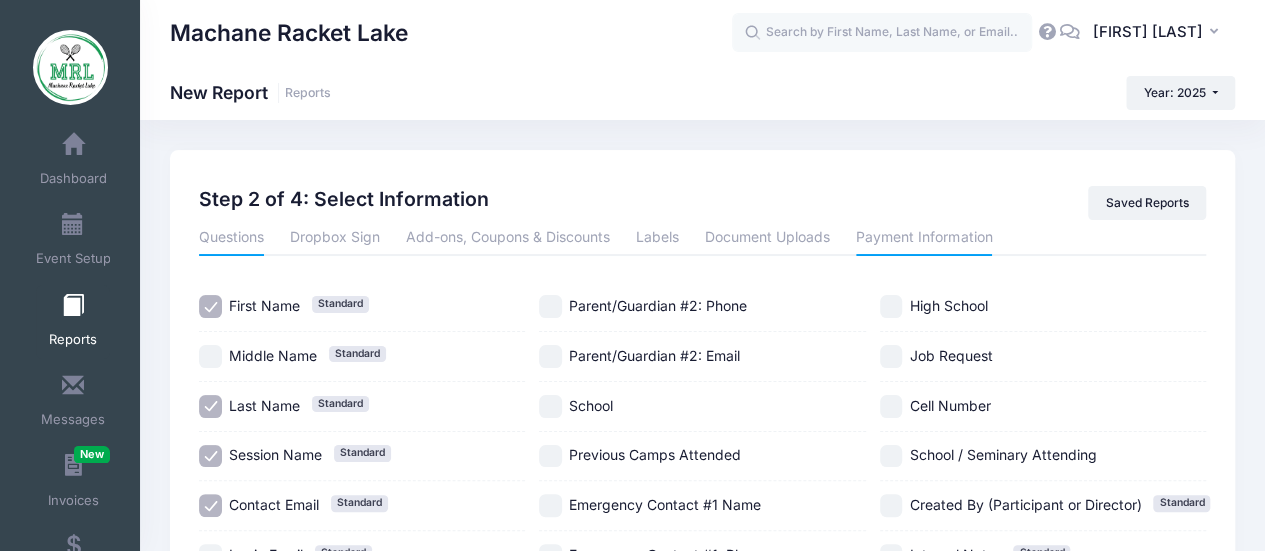 click on "Payment Information" at bounding box center [924, 238] 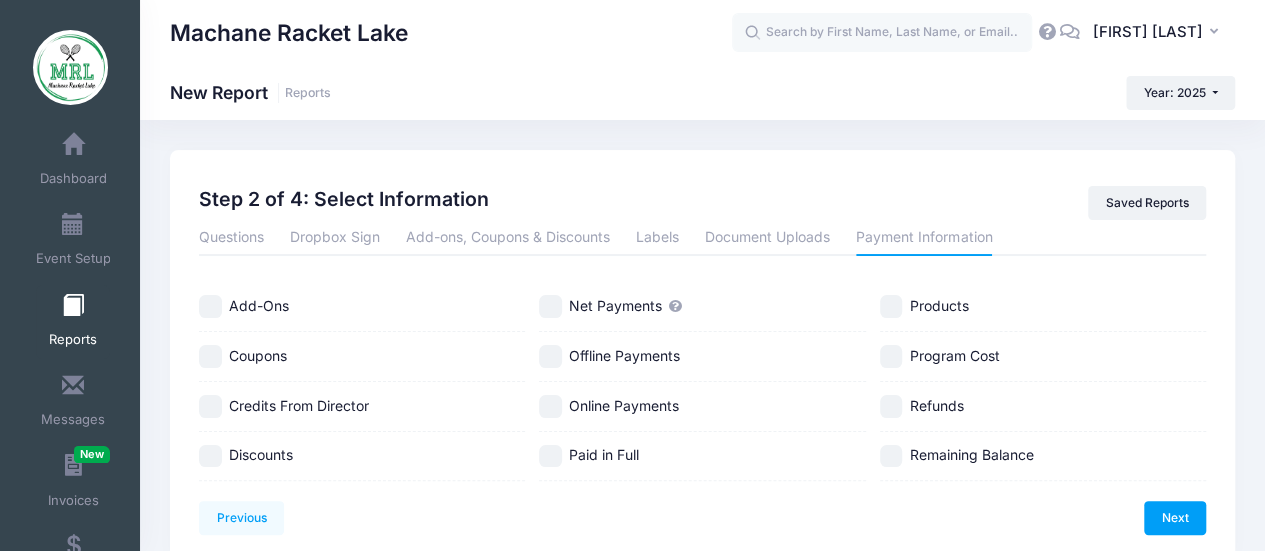 click on "Remaining Balance" at bounding box center [891, 456] 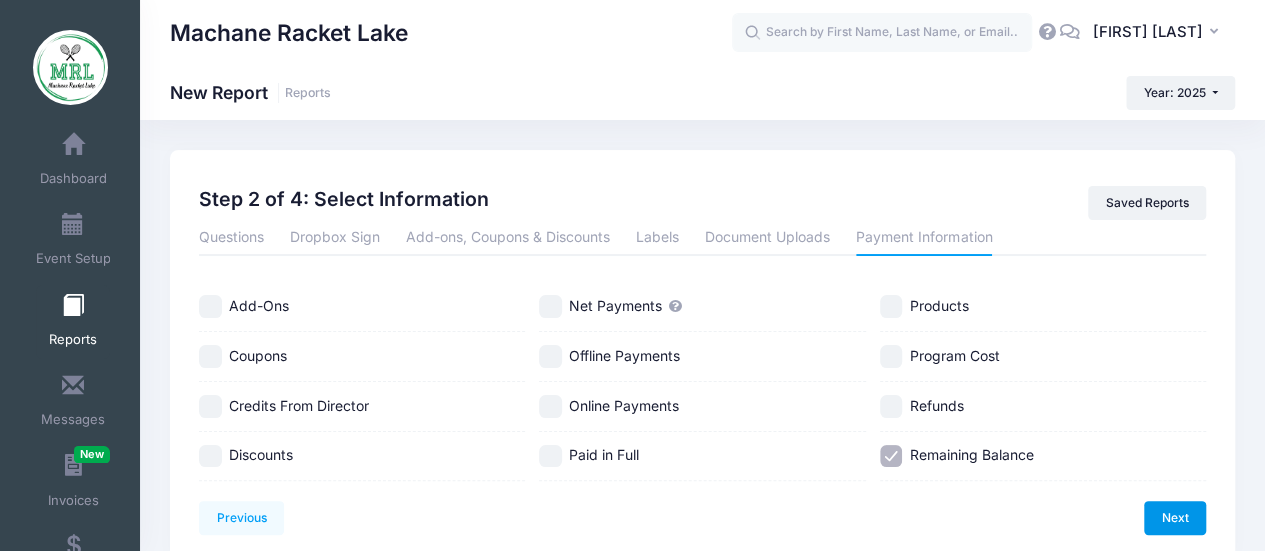 click on "Next" at bounding box center [1175, 518] 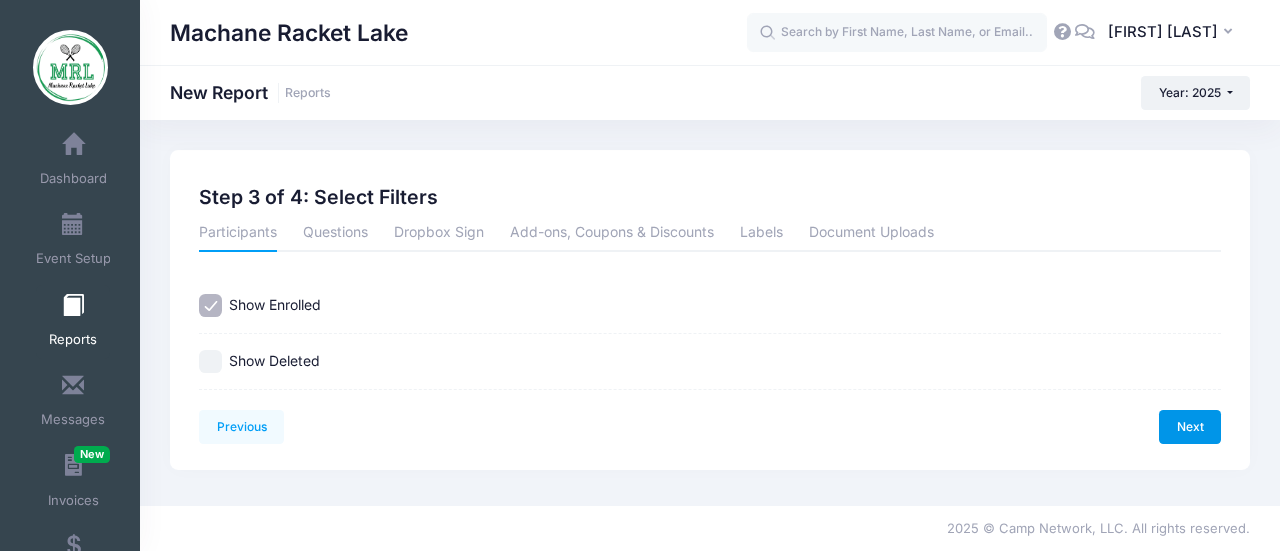 click on "Next" at bounding box center (1190, 427) 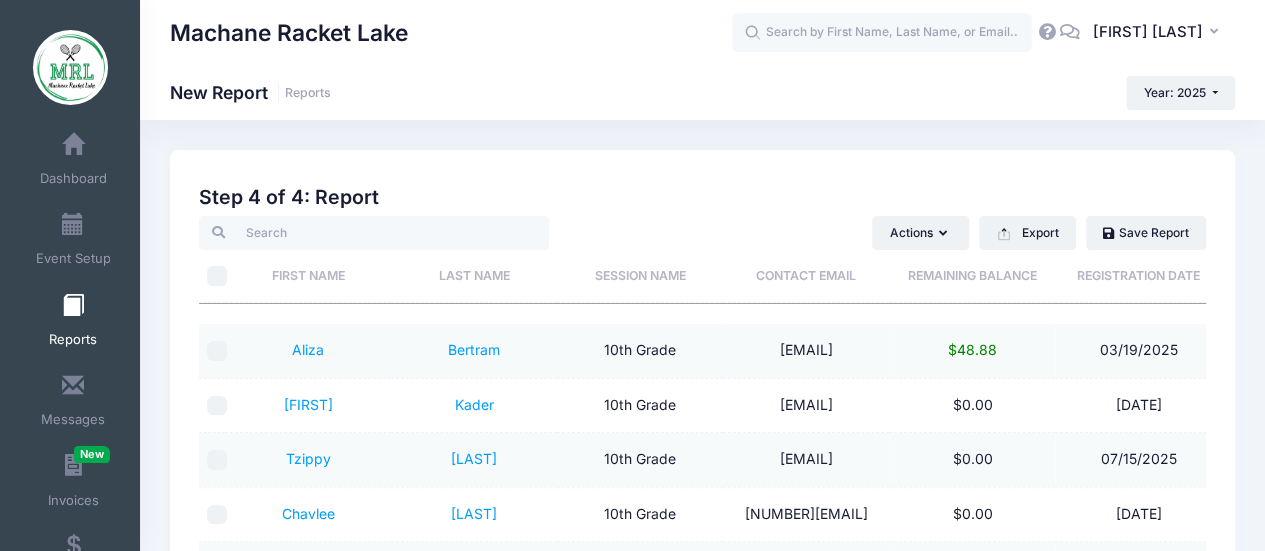 click on "Remaining Balance" at bounding box center [972, 276] 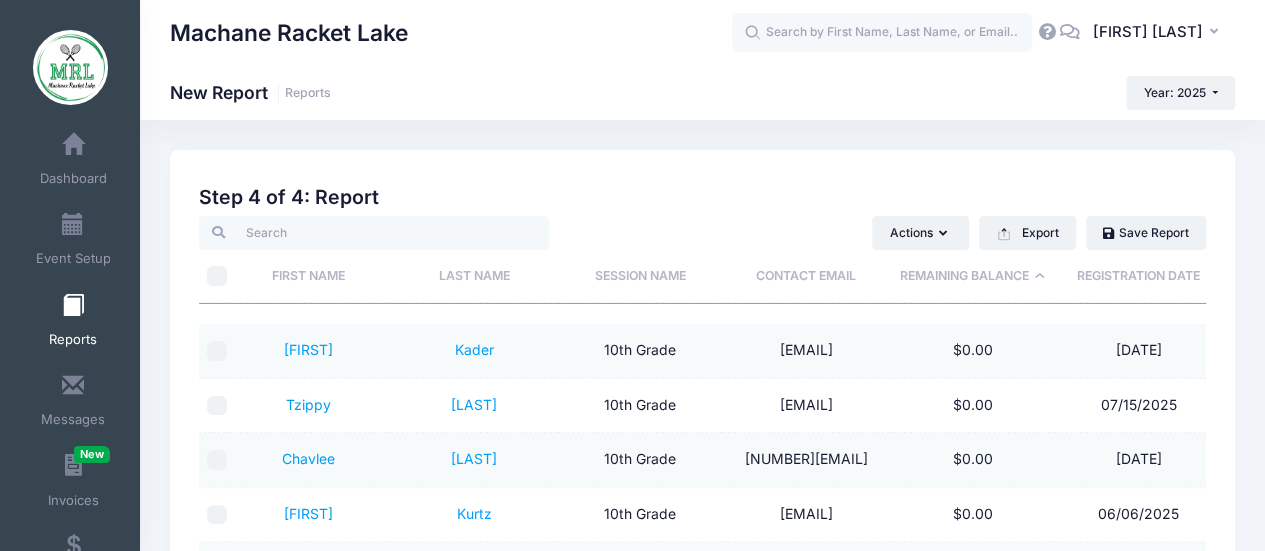 click on "Remaining Balance" at bounding box center (972, 276) 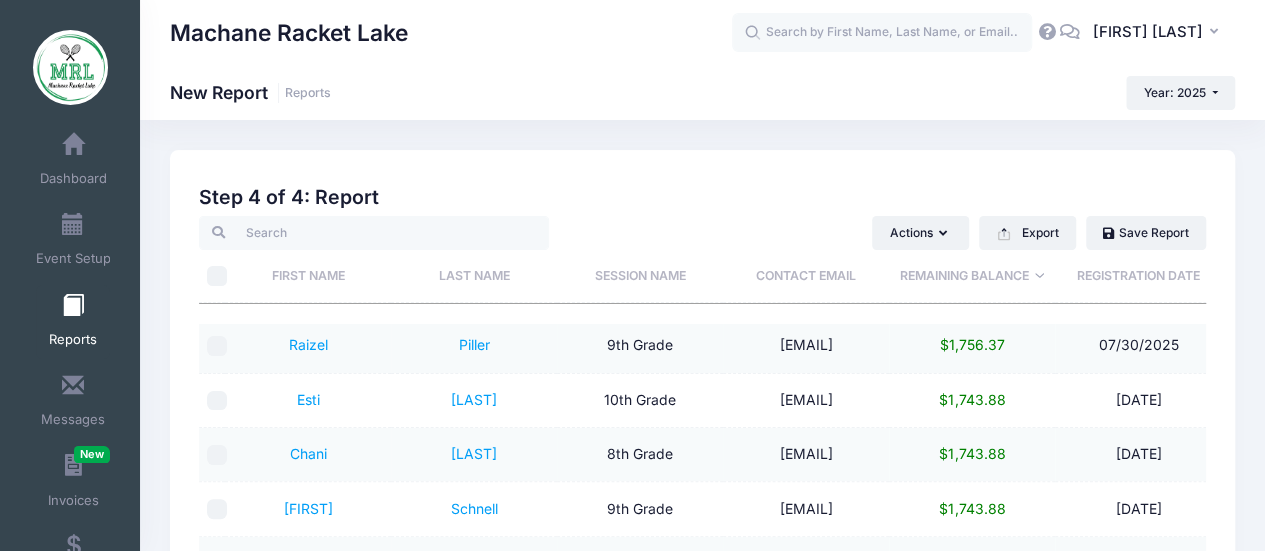 scroll, scrollTop: 0, scrollLeft: 0, axis: both 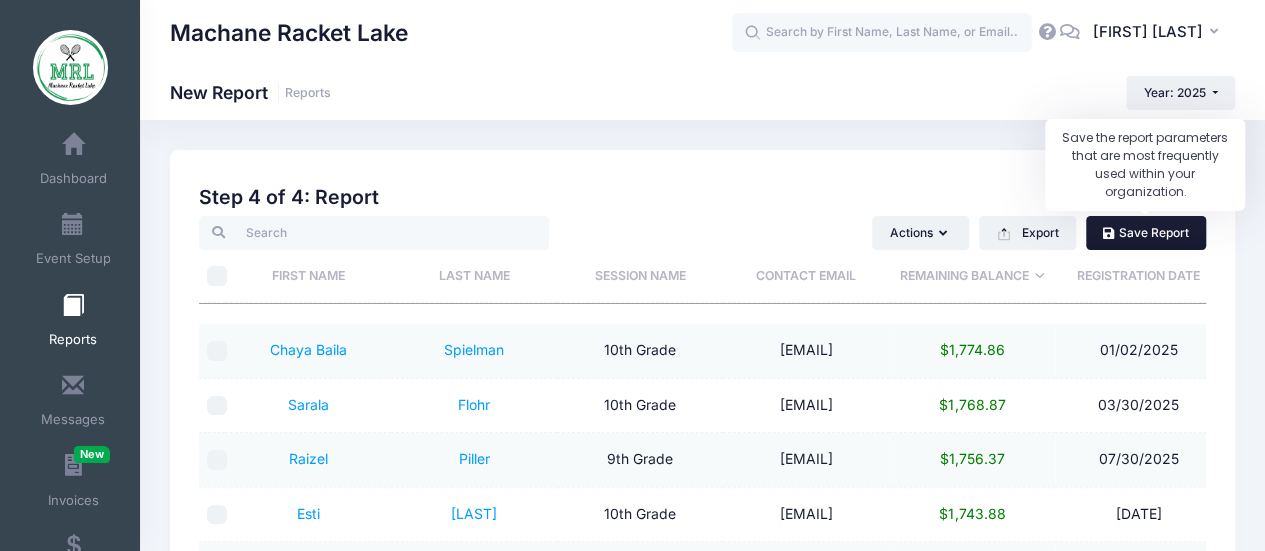 click on "Save Report" at bounding box center (1146, 233) 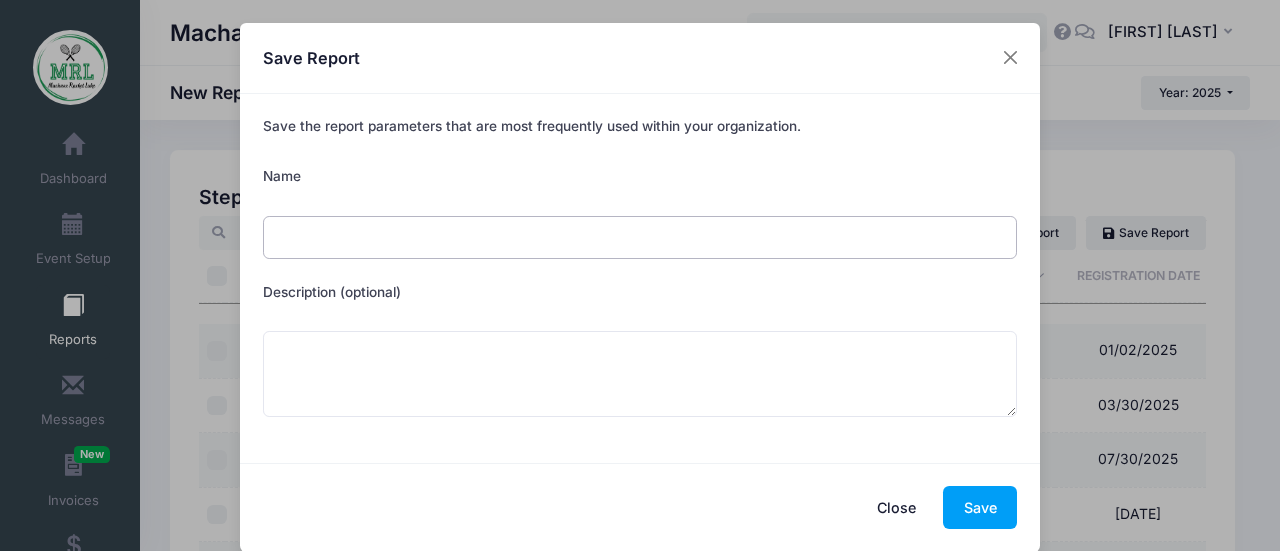 click on "Name" at bounding box center [640, 237] 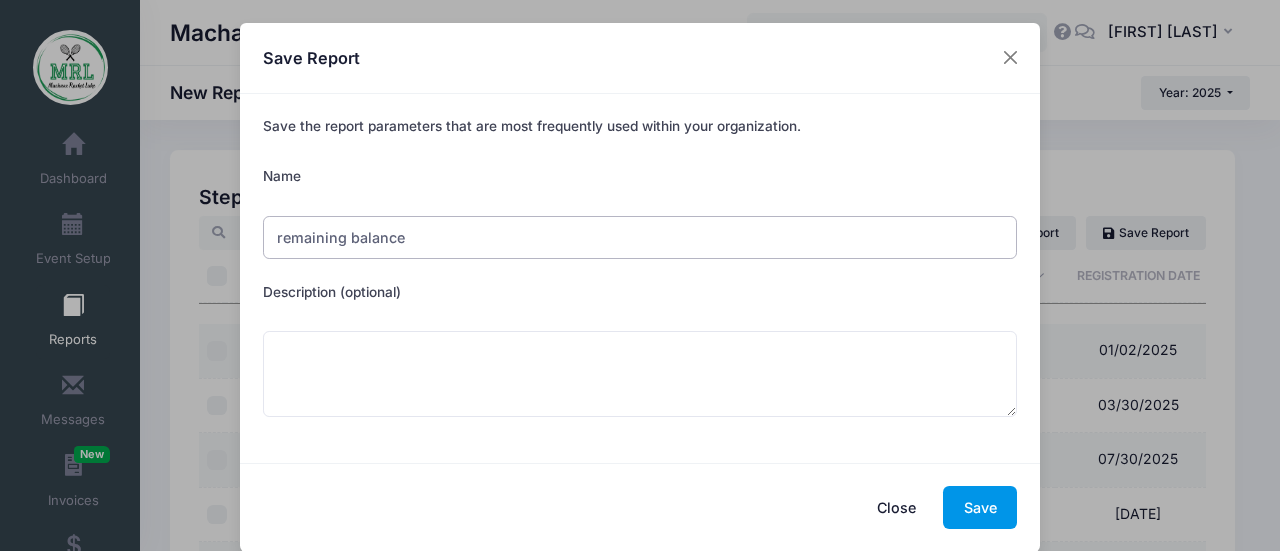 type on "remaining balance" 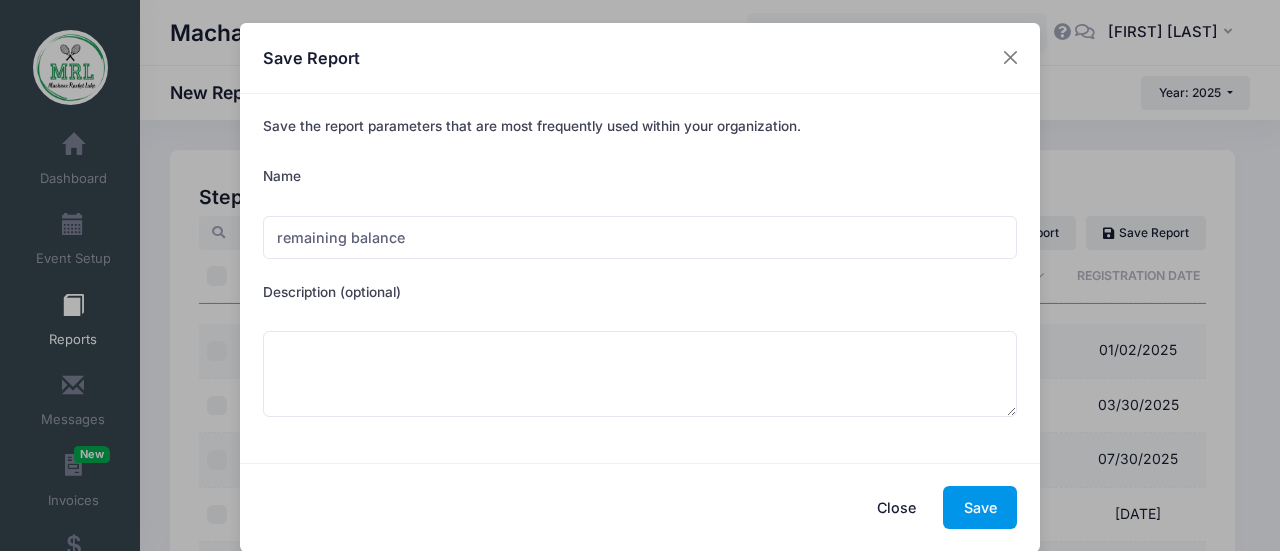 click on "Save" at bounding box center [980, 507] 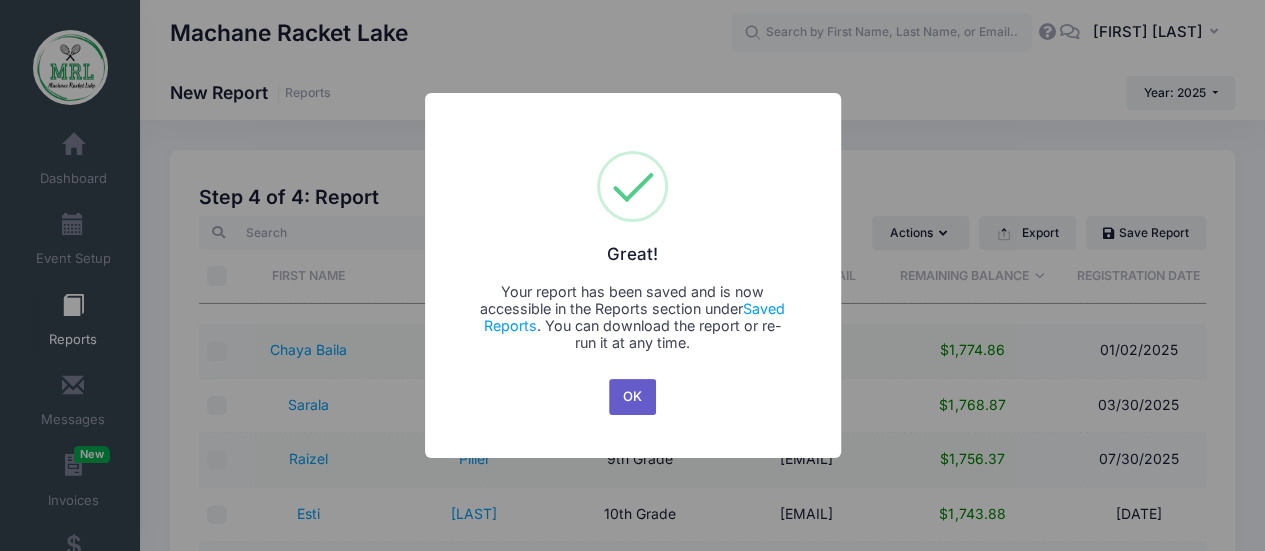 click on "OK" at bounding box center [633, 397] 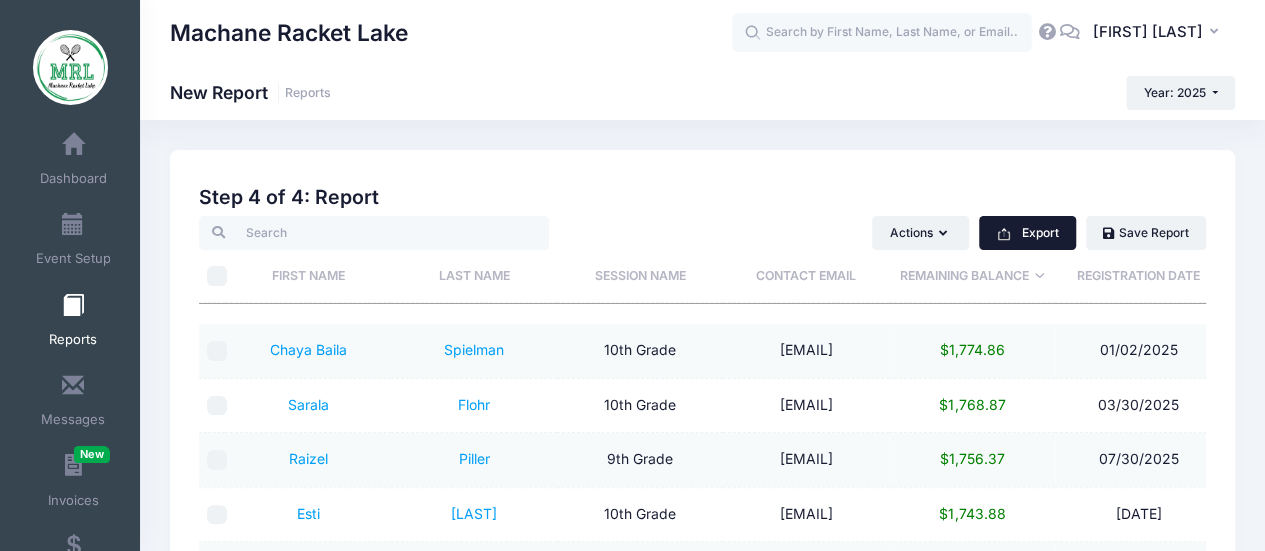 click 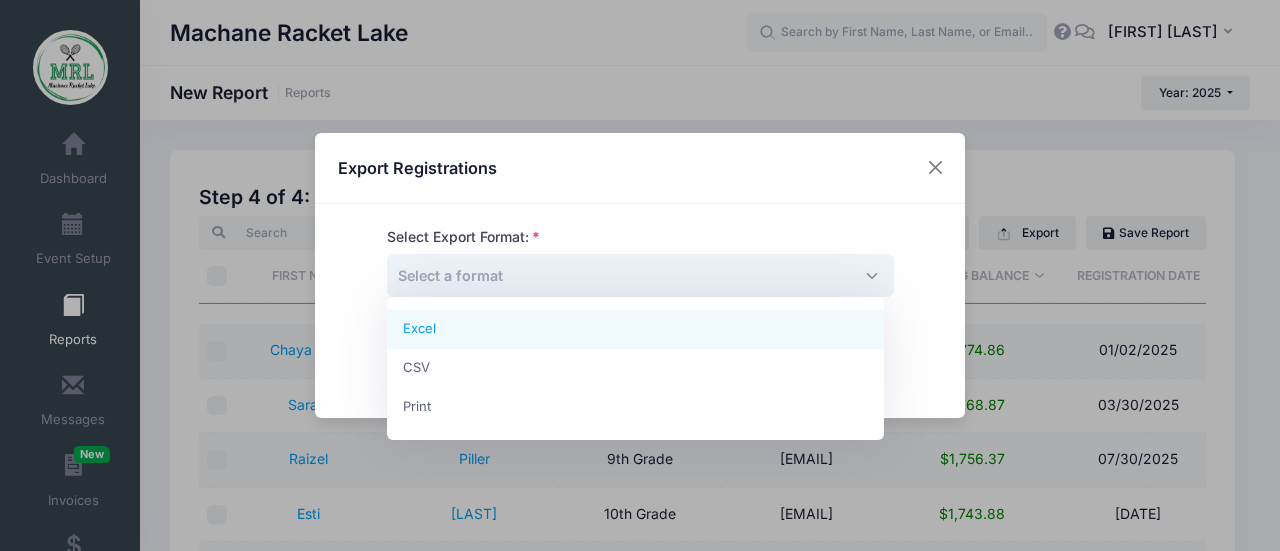 click on "Select a format" at bounding box center (640, 275) 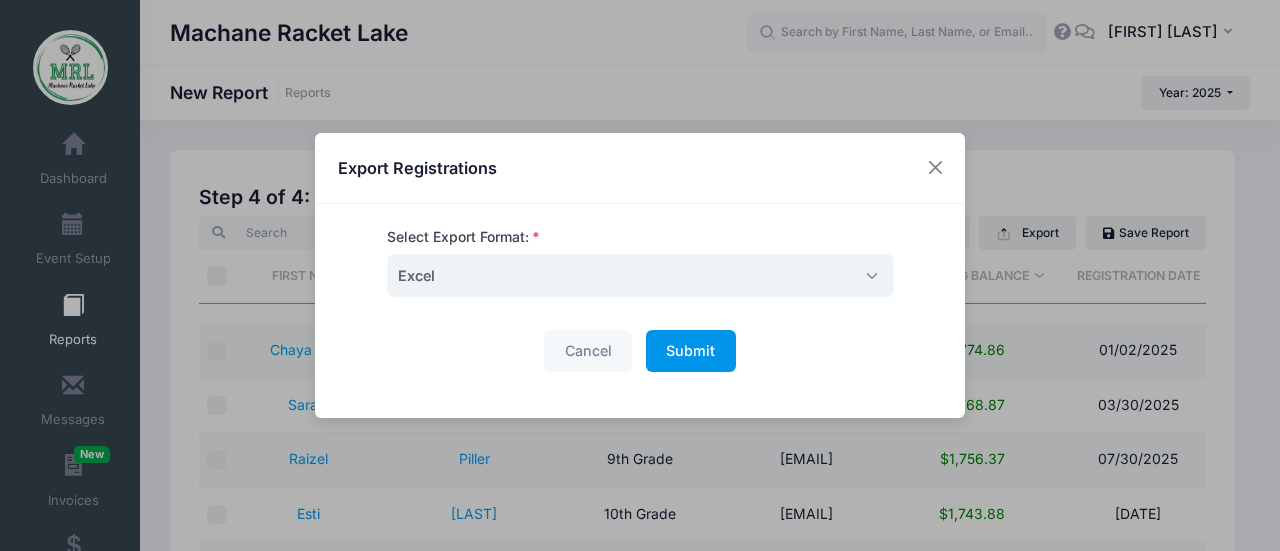 click on "Submit" at bounding box center (690, 350) 